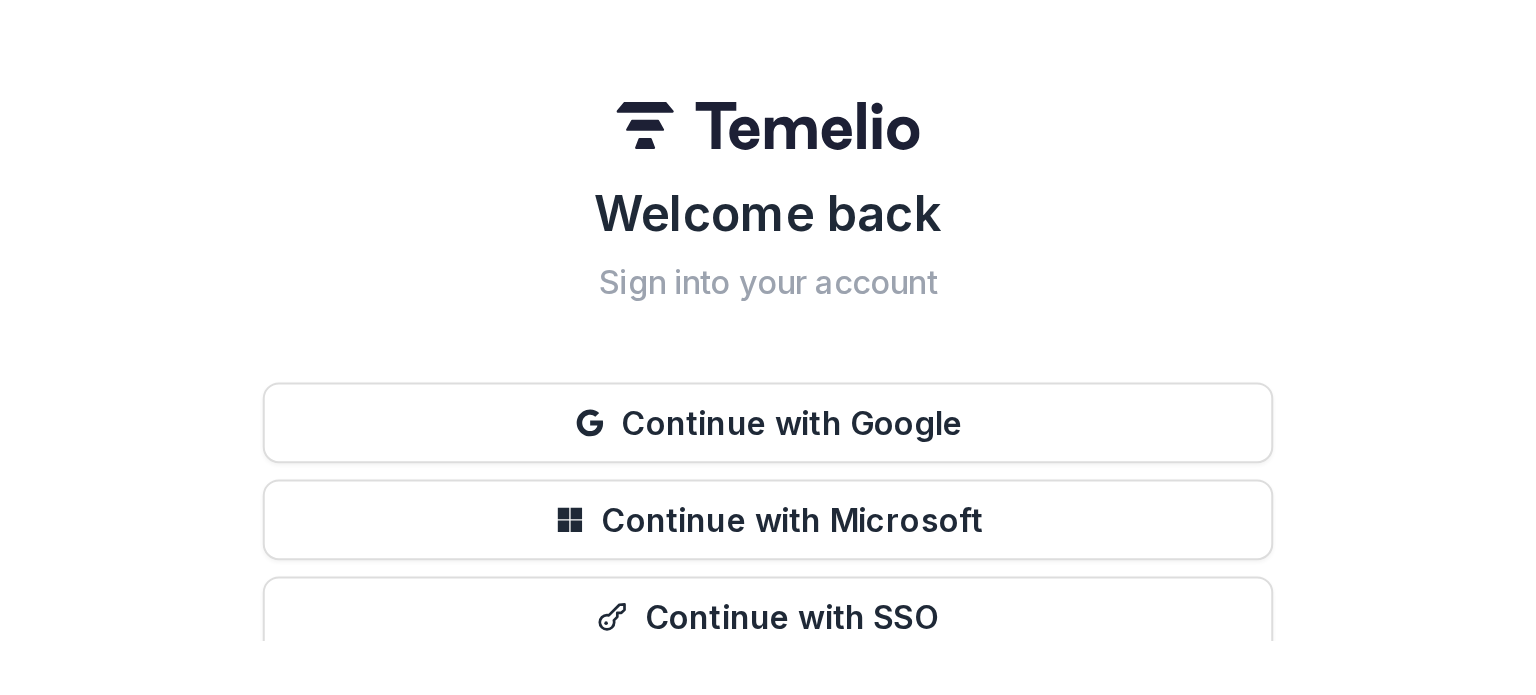 scroll, scrollTop: 0, scrollLeft: 0, axis: both 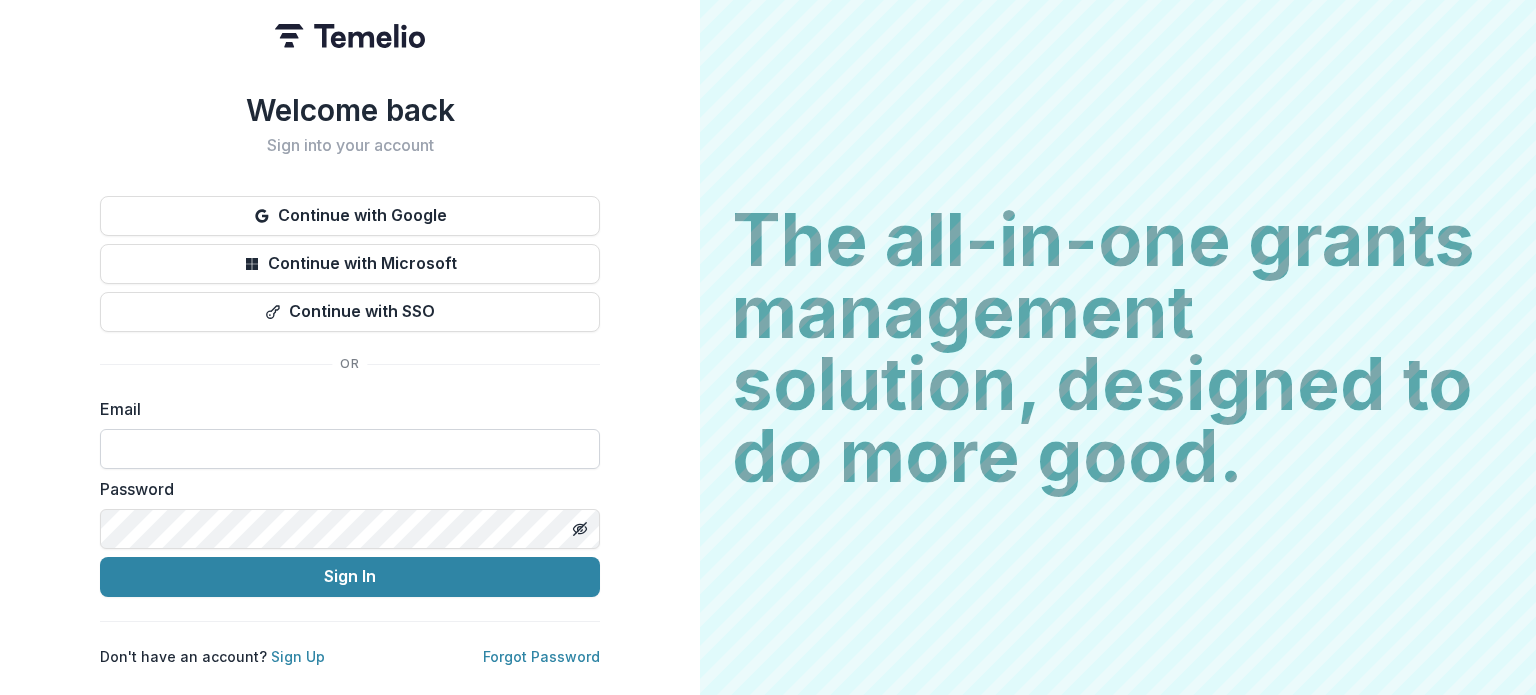 click at bounding box center (350, 449) 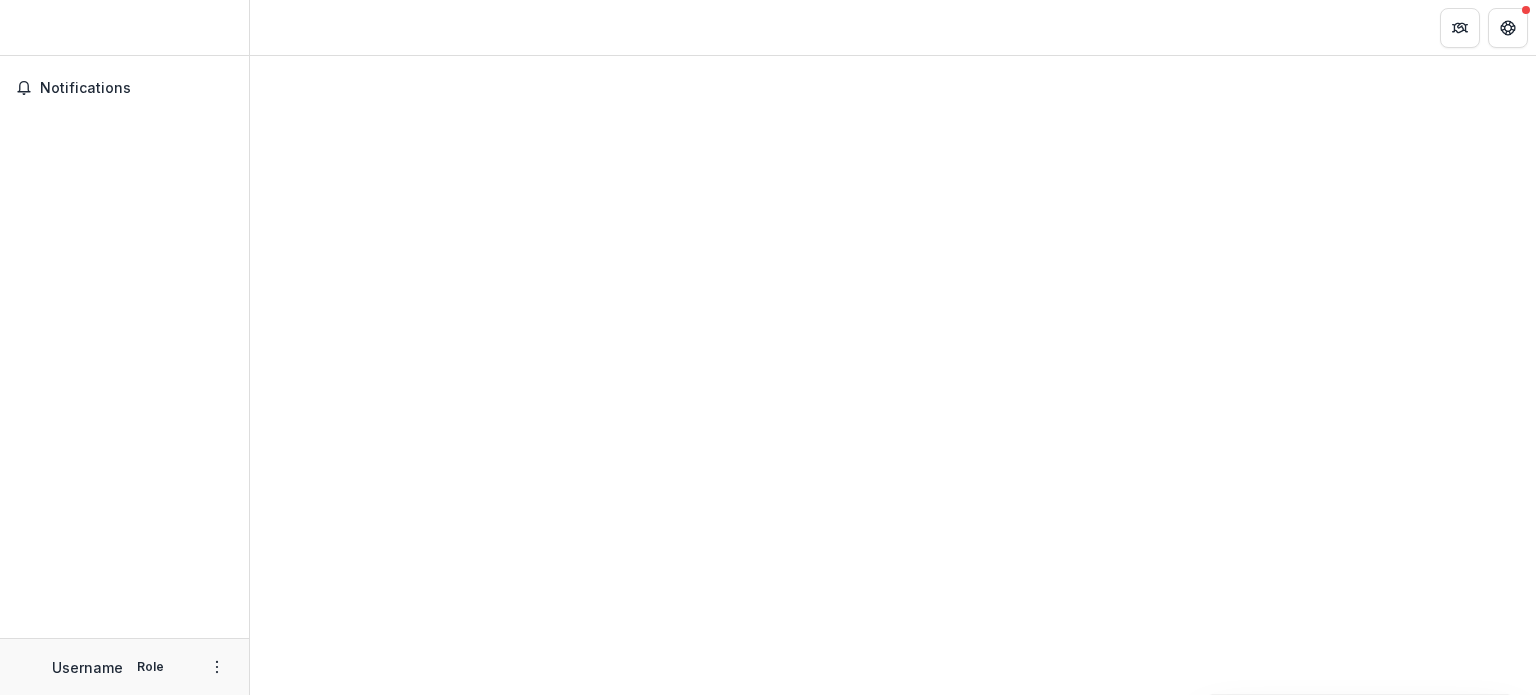 scroll, scrollTop: 0, scrollLeft: 0, axis: both 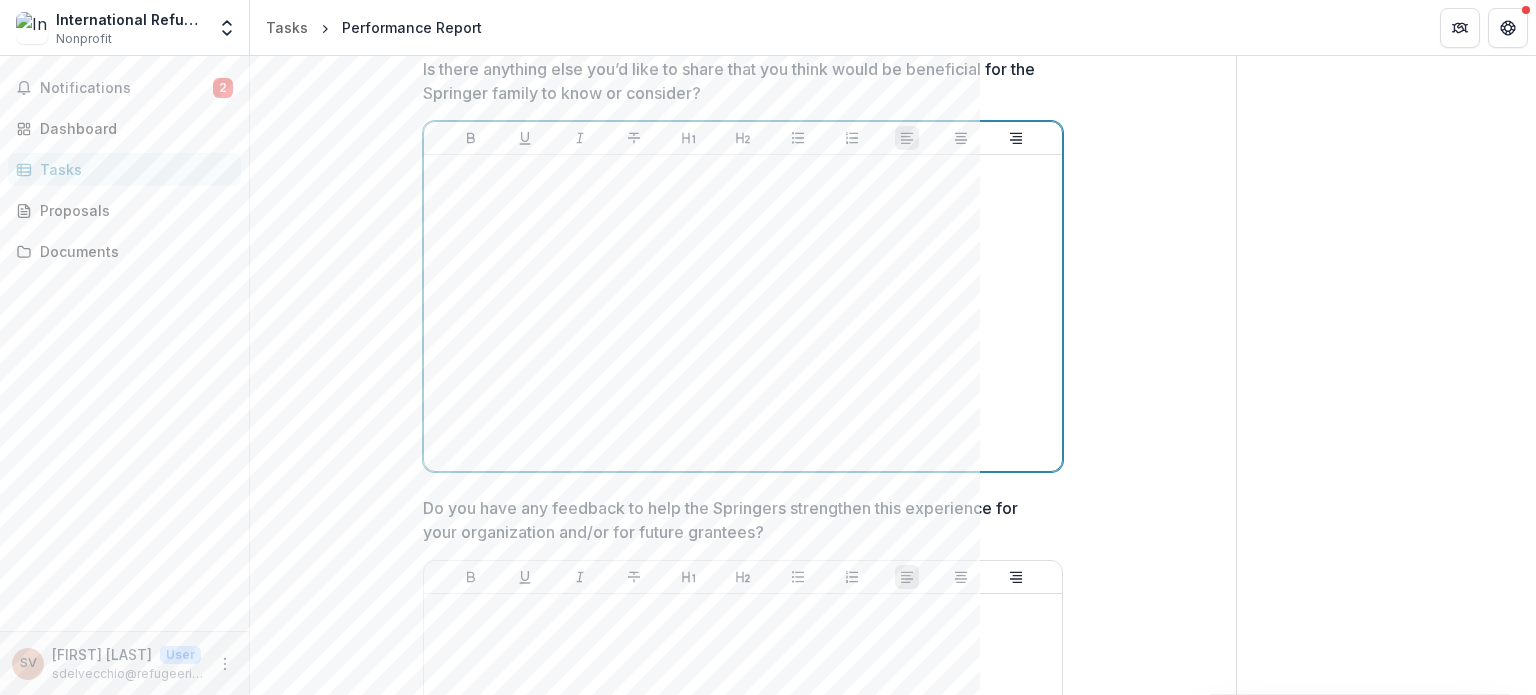 click at bounding box center [743, 313] 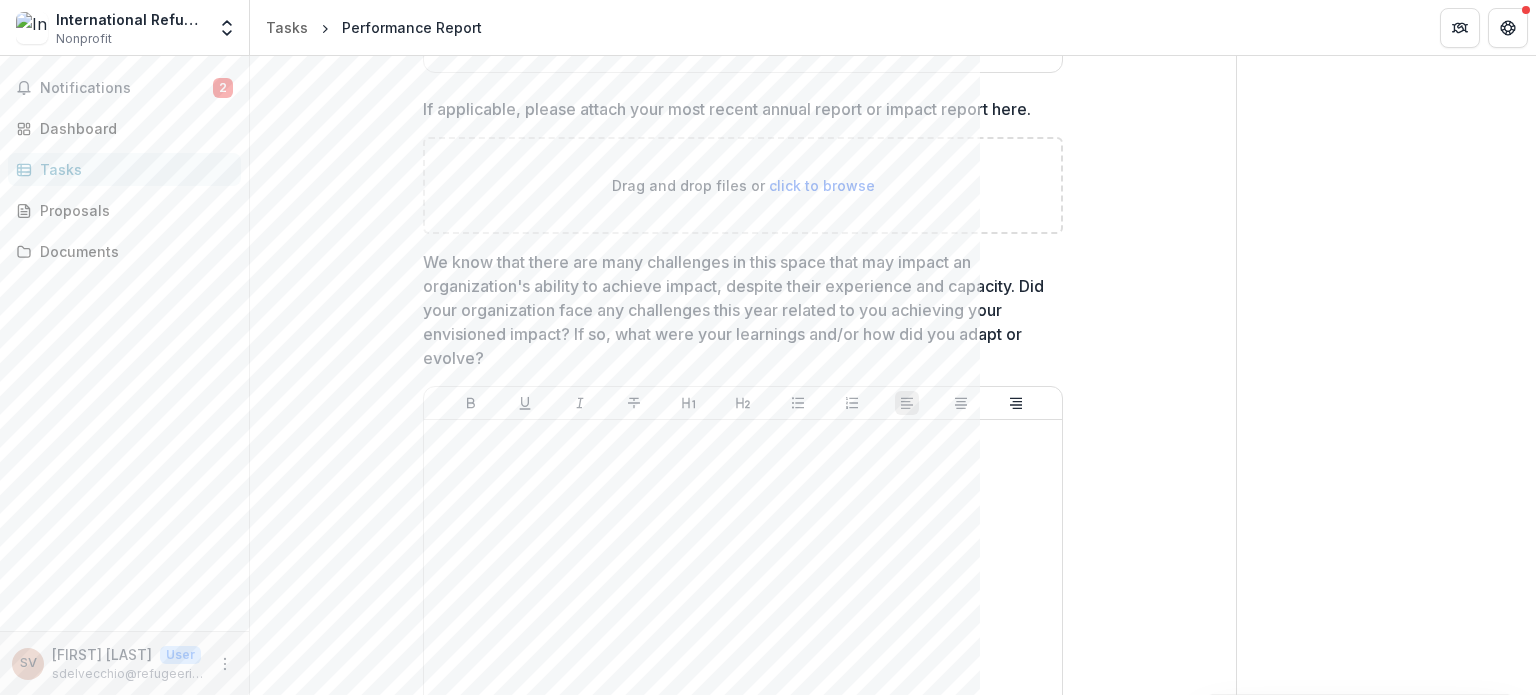 scroll, scrollTop: 700, scrollLeft: 0, axis: vertical 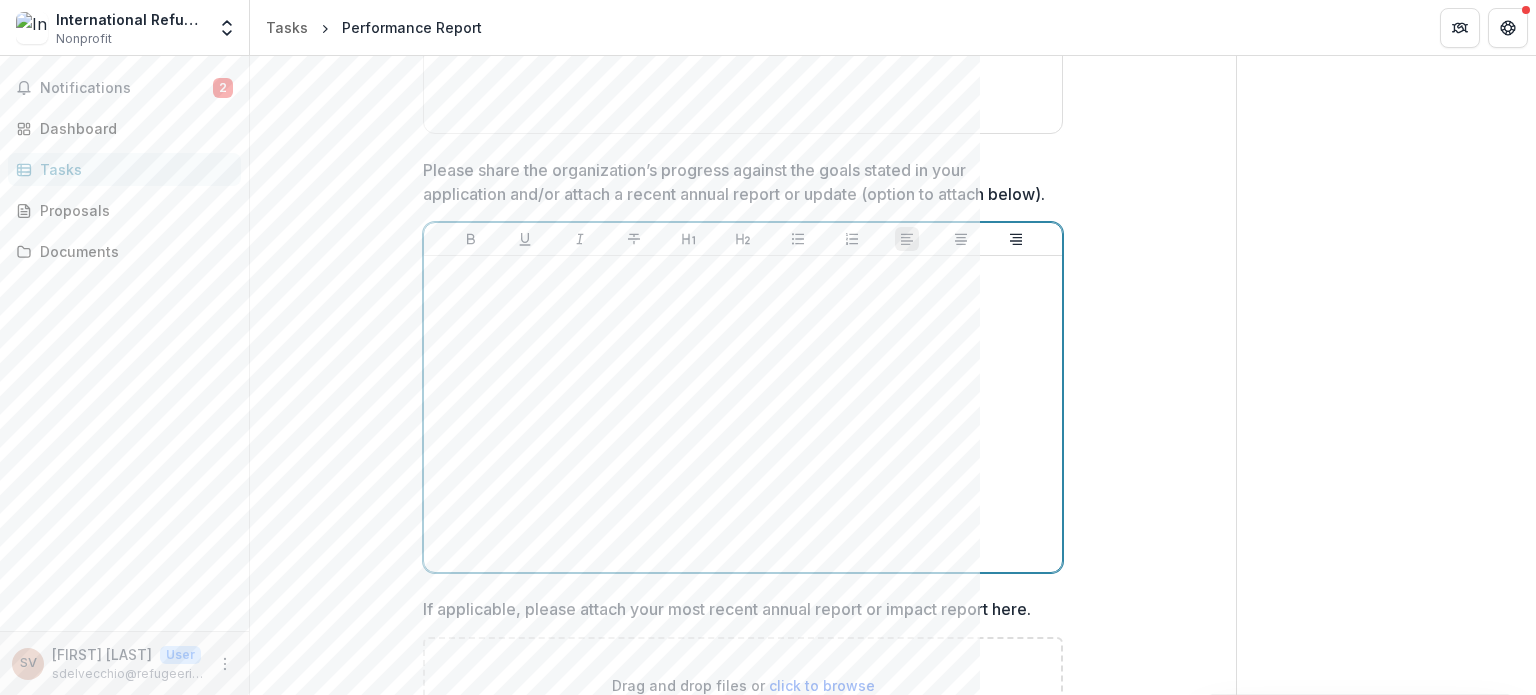 click at bounding box center [743, 414] 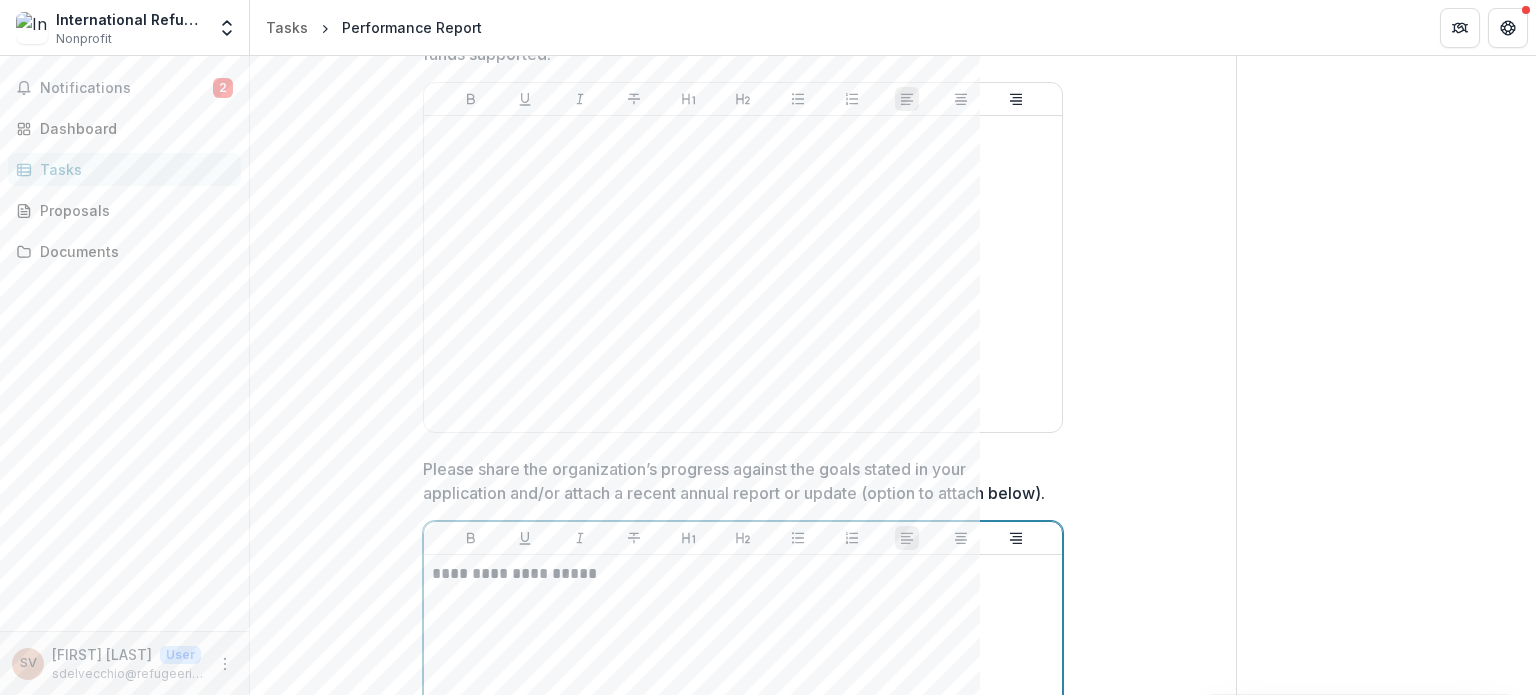 scroll, scrollTop: 500, scrollLeft: 0, axis: vertical 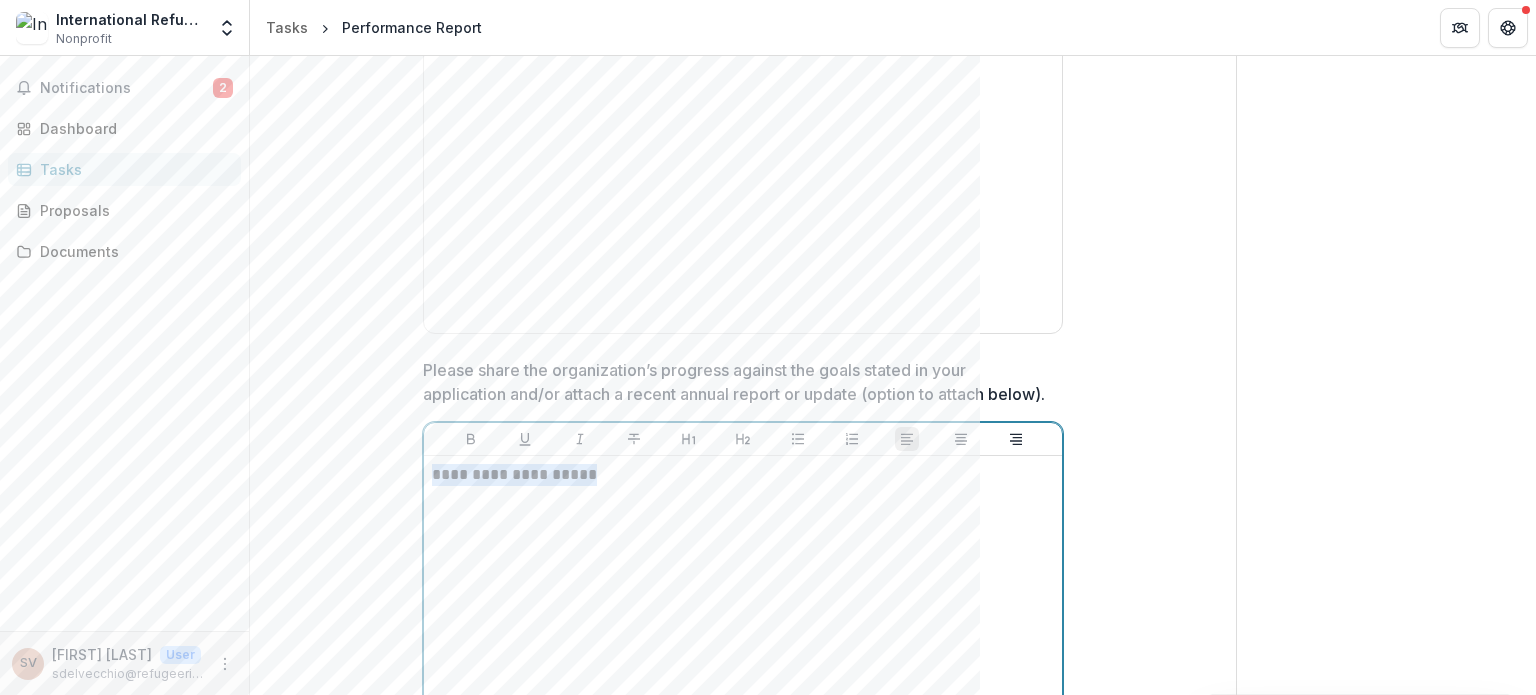 drag, startPoint x: 648, startPoint y: 565, endPoint x: 300, endPoint y: 517, distance: 351.29474 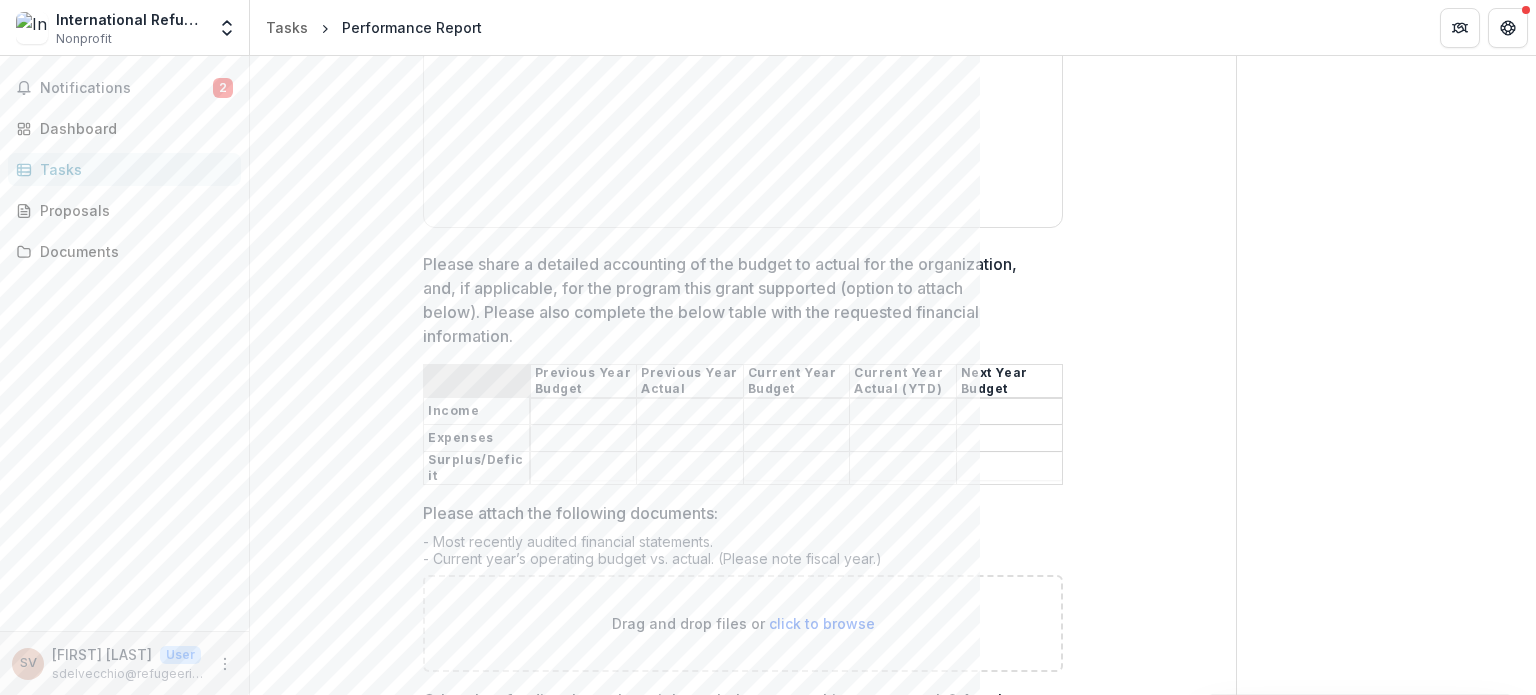 scroll, scrollTop: 2000, scrollLeft: 0, axis: vertical 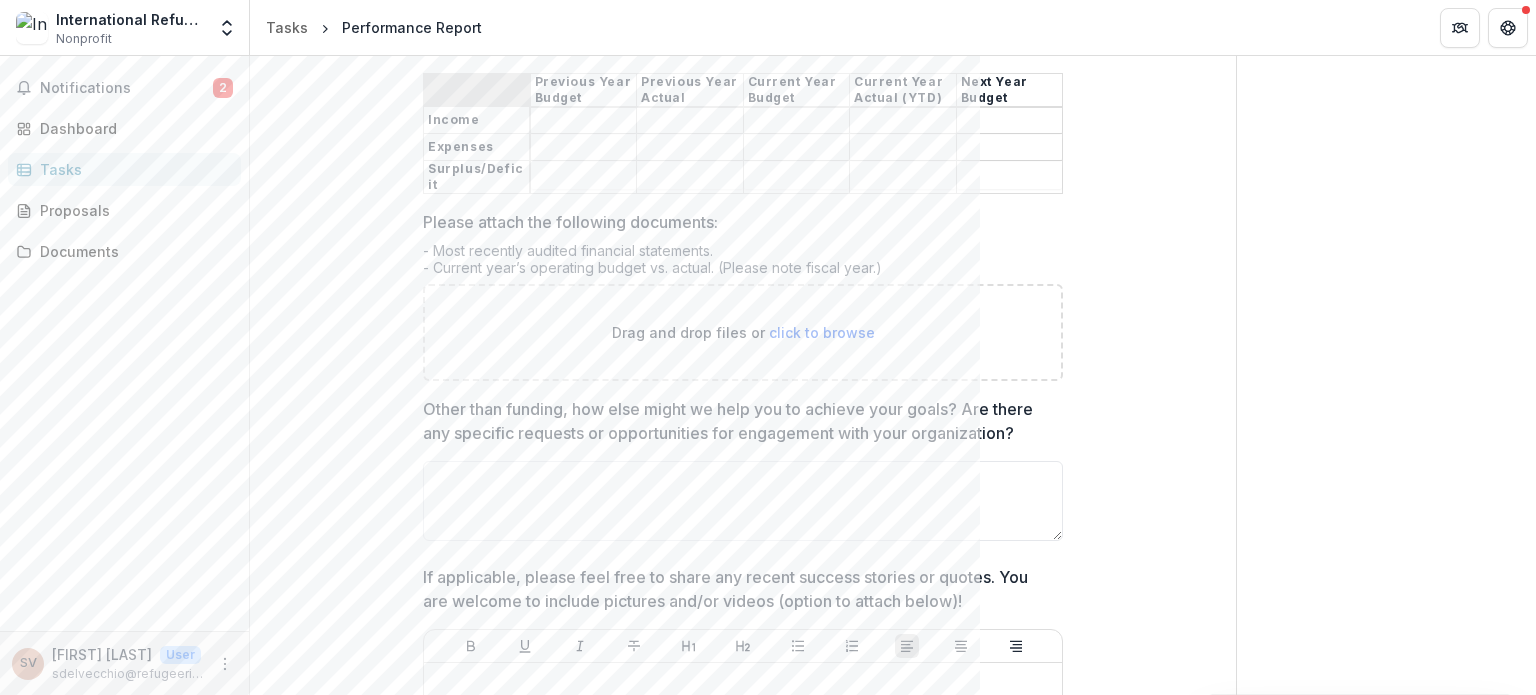 click on "click to browse" at bounding box center [822, 332] 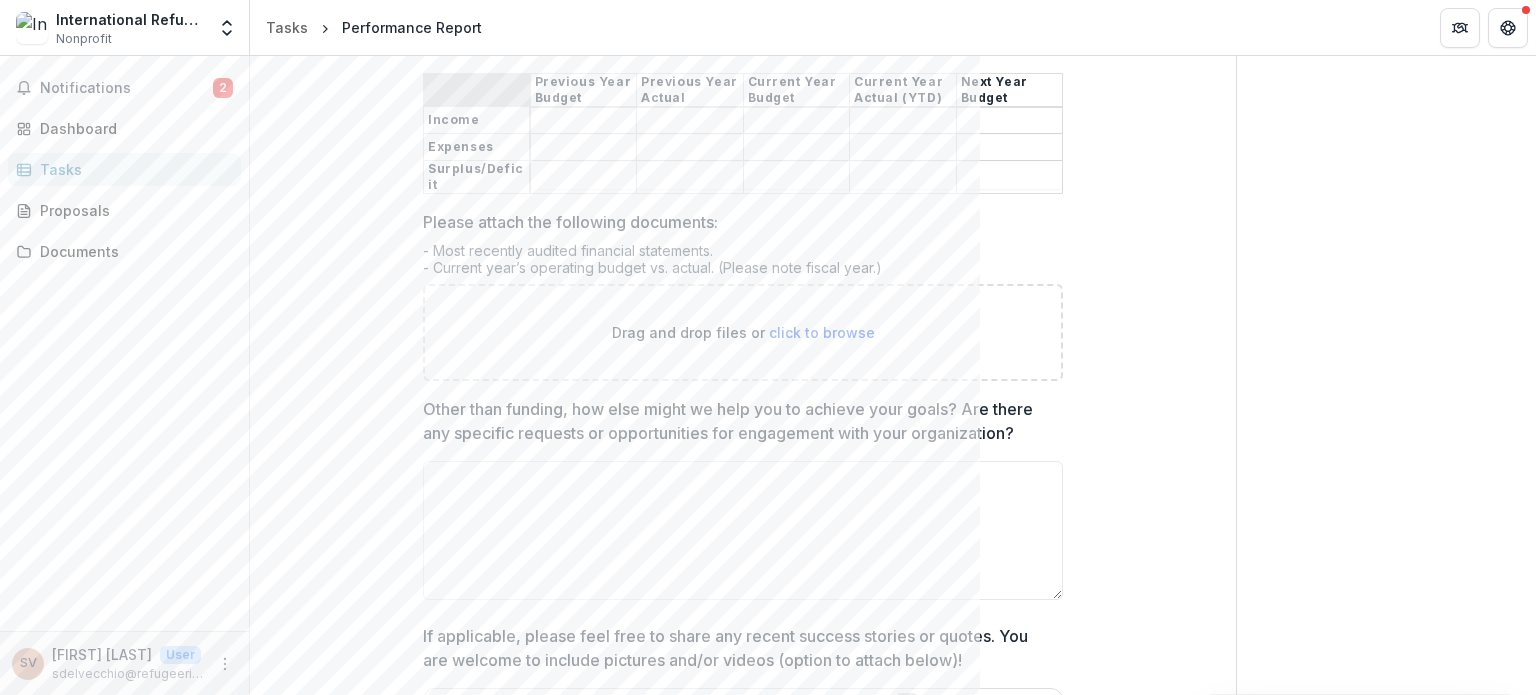 drag, startPoint x: 1060, startPoint y: 555, endPoint x: 1145, endPoint y: 613, distance: 102.90287 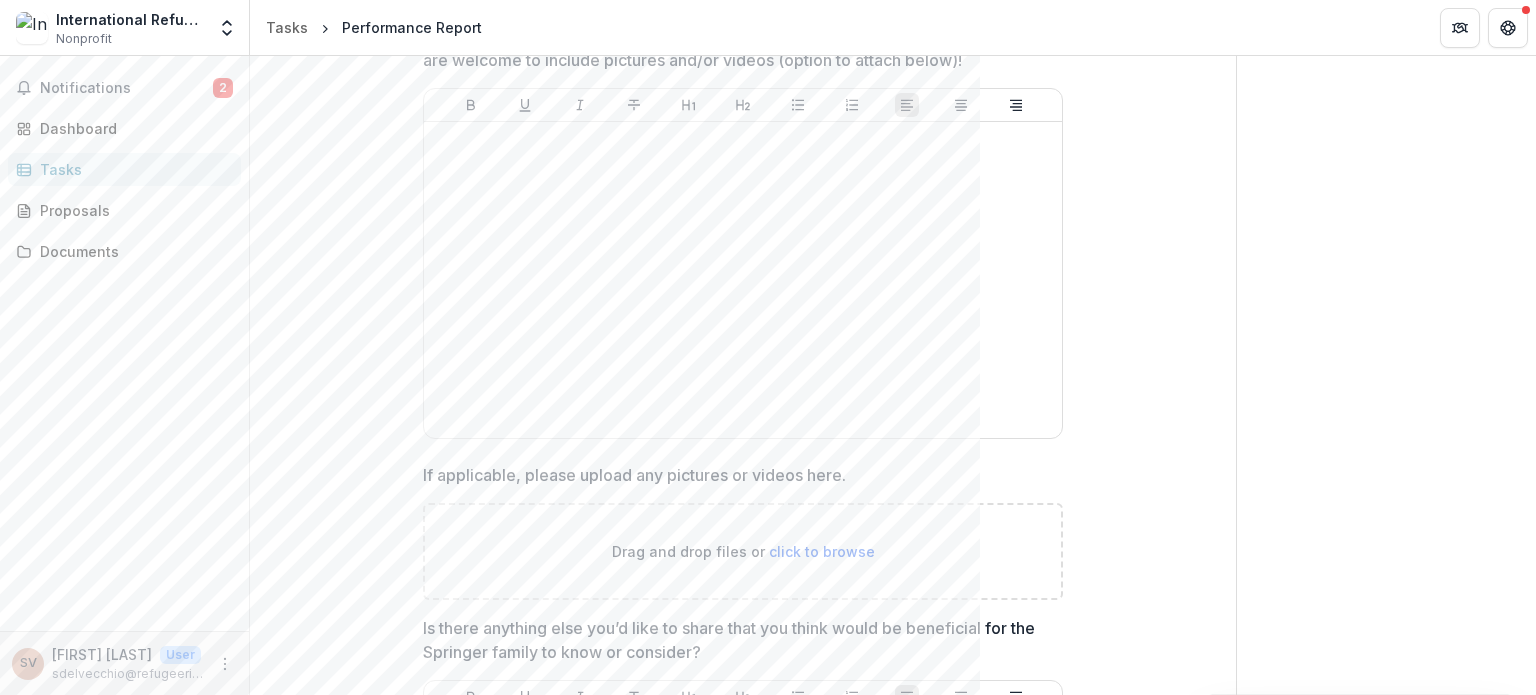 scroll, scrollTop: 2500, scrollLeft: 0, axis: vertical 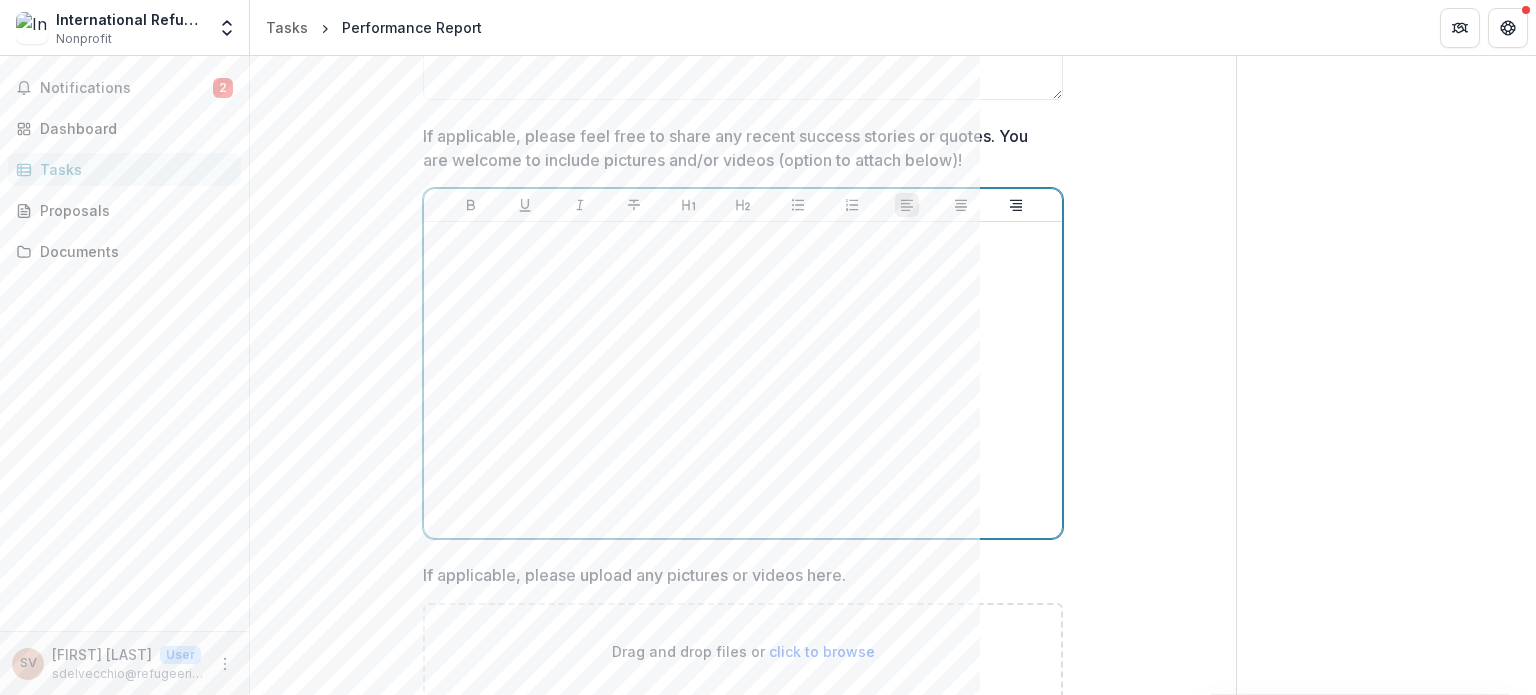 click at bounding box center [743, 380] 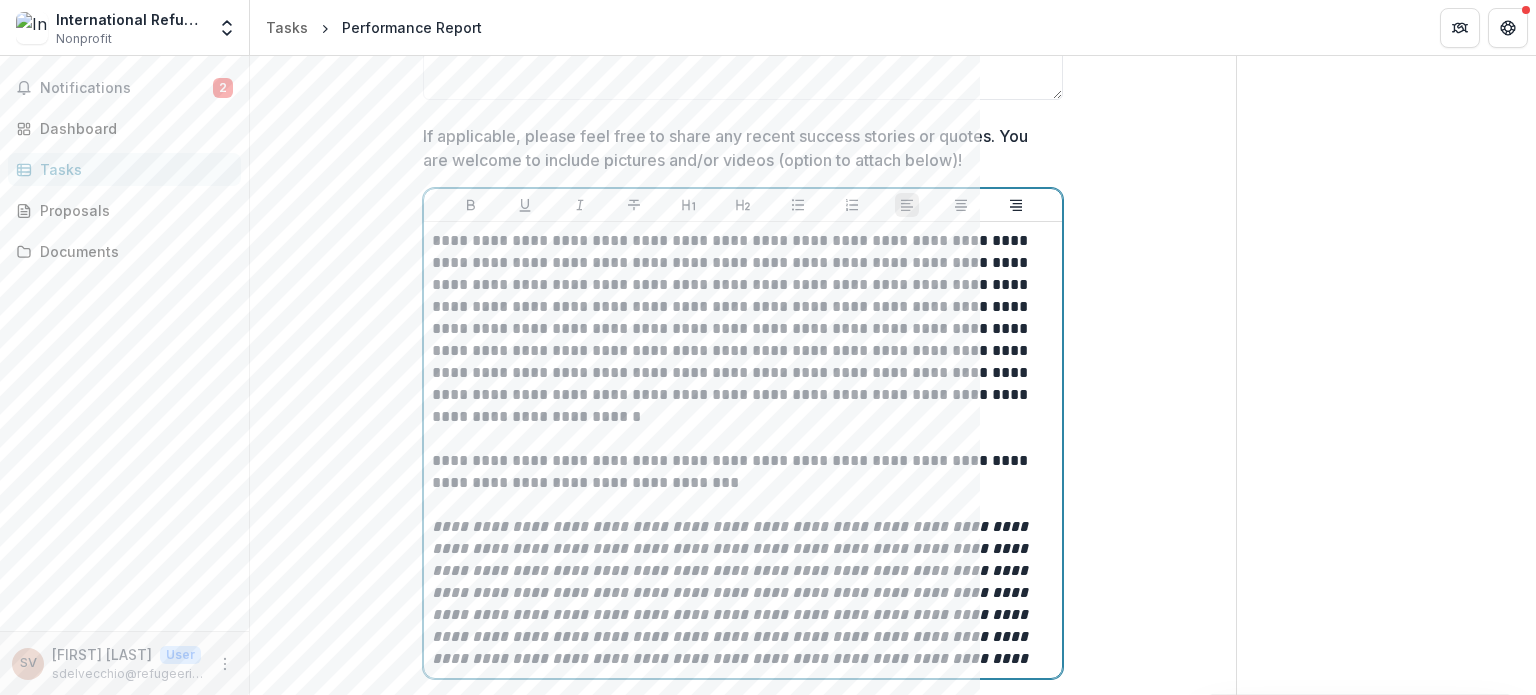 click on "**********" at bounding box center [743, 450] 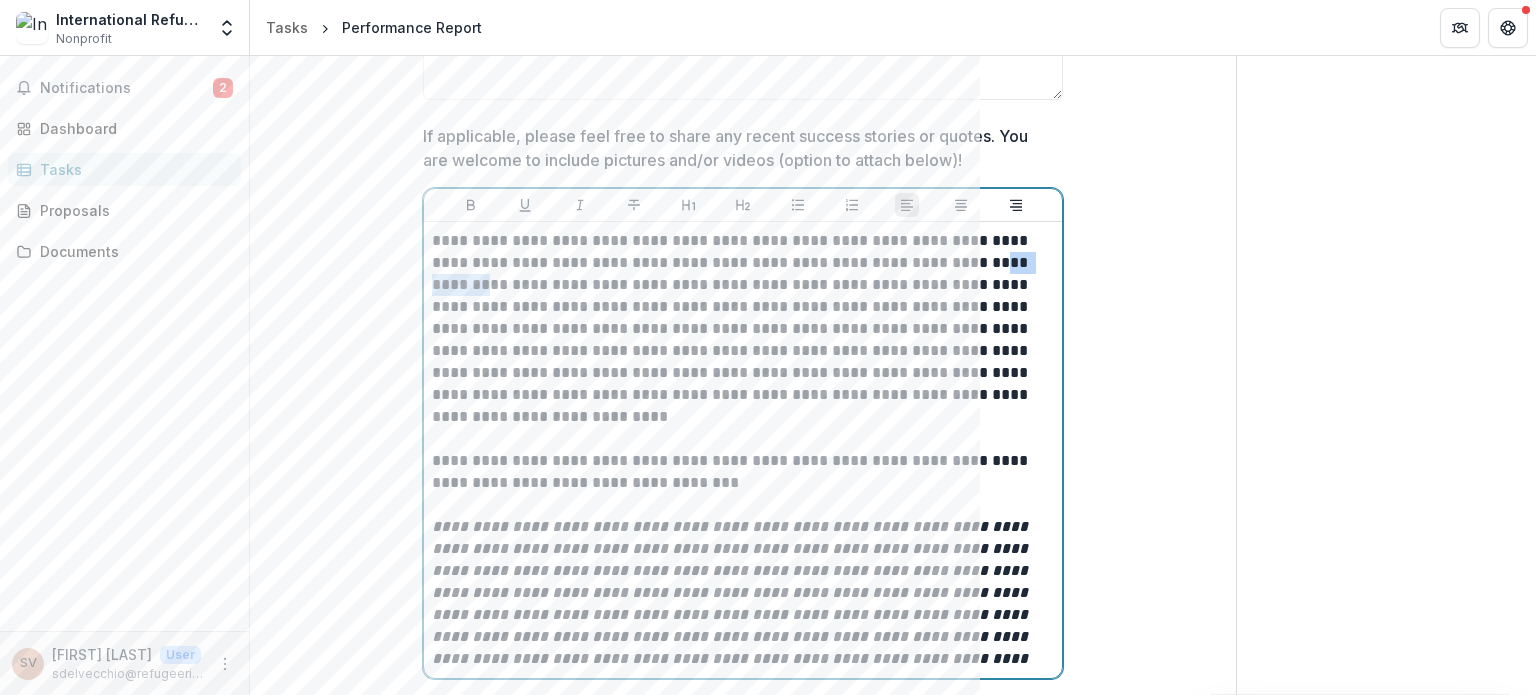 drag, startPoint x: 917, startPoint y: 275, endPoint x: 984, endPoint y: 279, distance: 67.11929 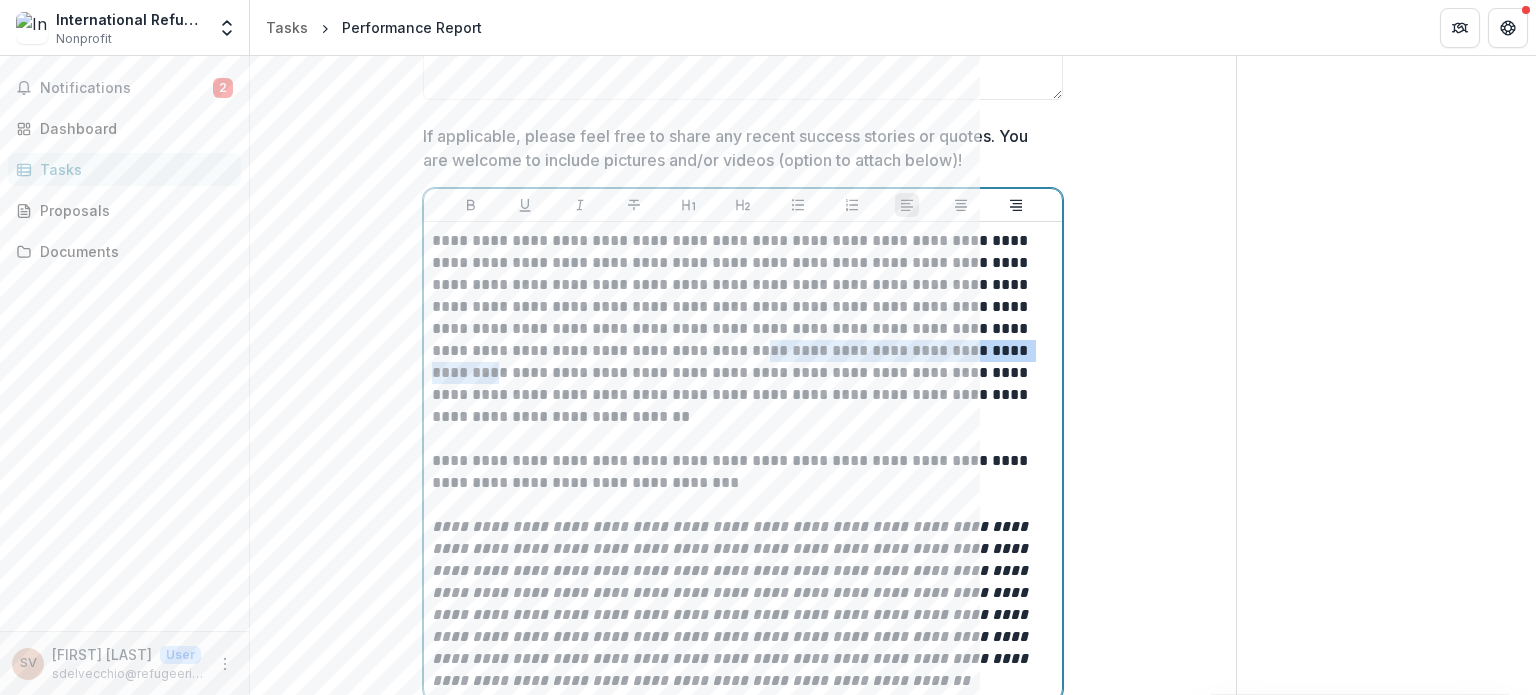 drag, startPoint x: 568, startPoint y: 367, endPoint x: 872, endPoint y: 365, distance: 304.0066 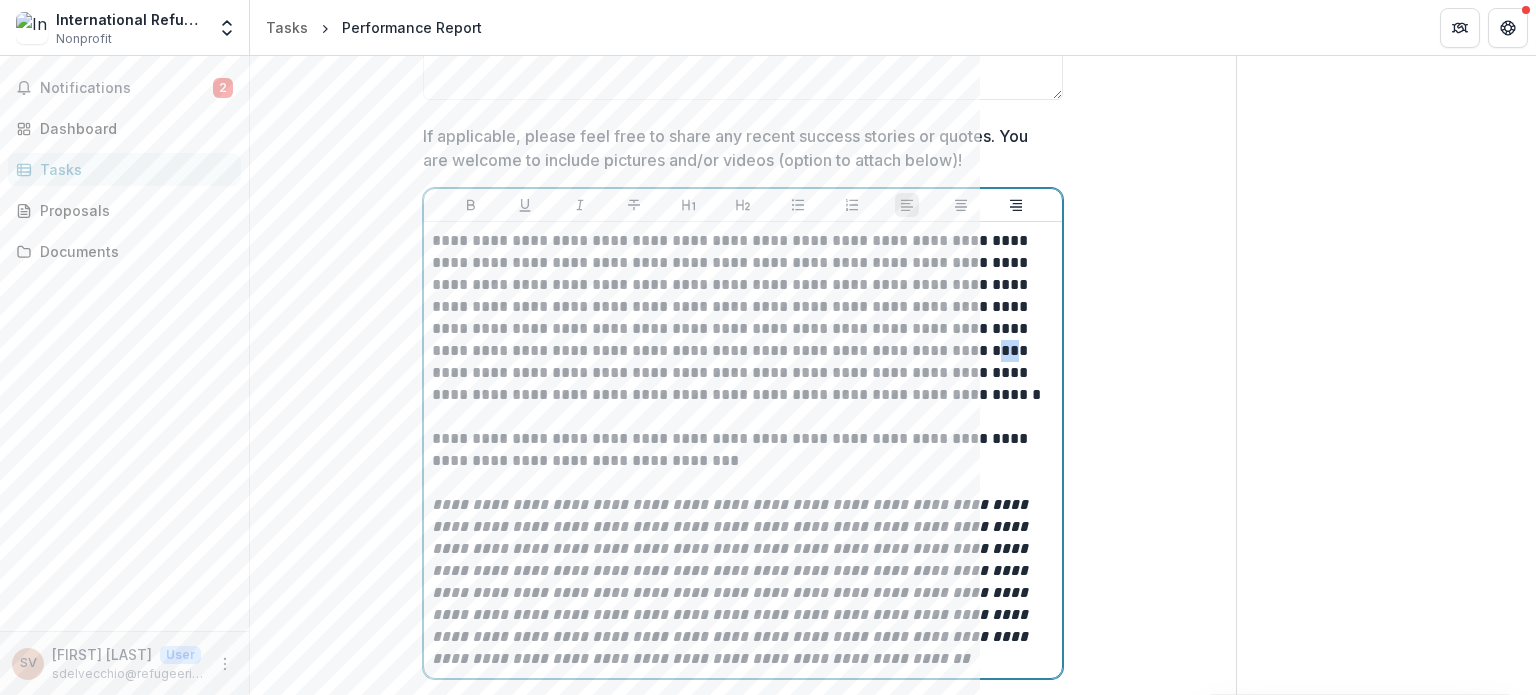 drag, startPoint x: 816, startPoint y: 363, endPoint x: 791, endPoint y: 361, distance: 25.079872 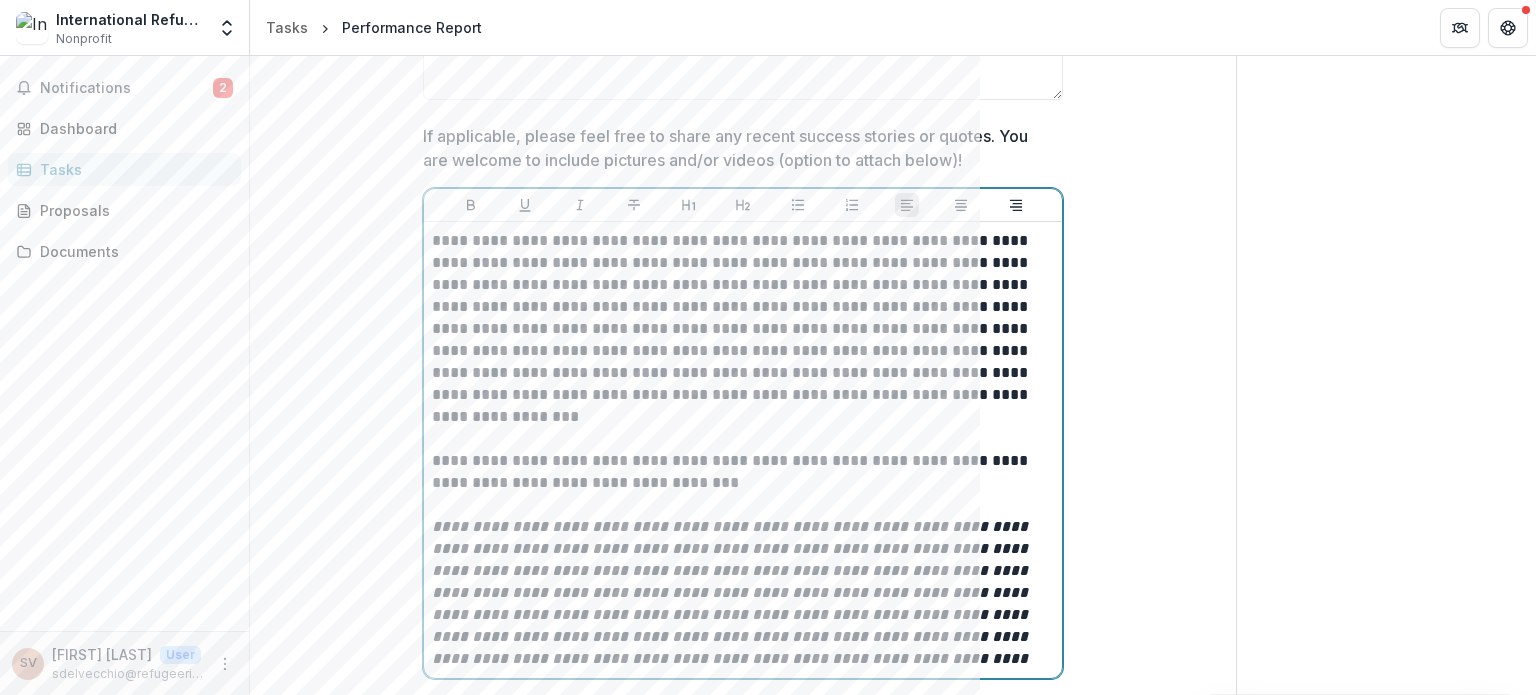 click on "**********" at bounding box center [743, 450] 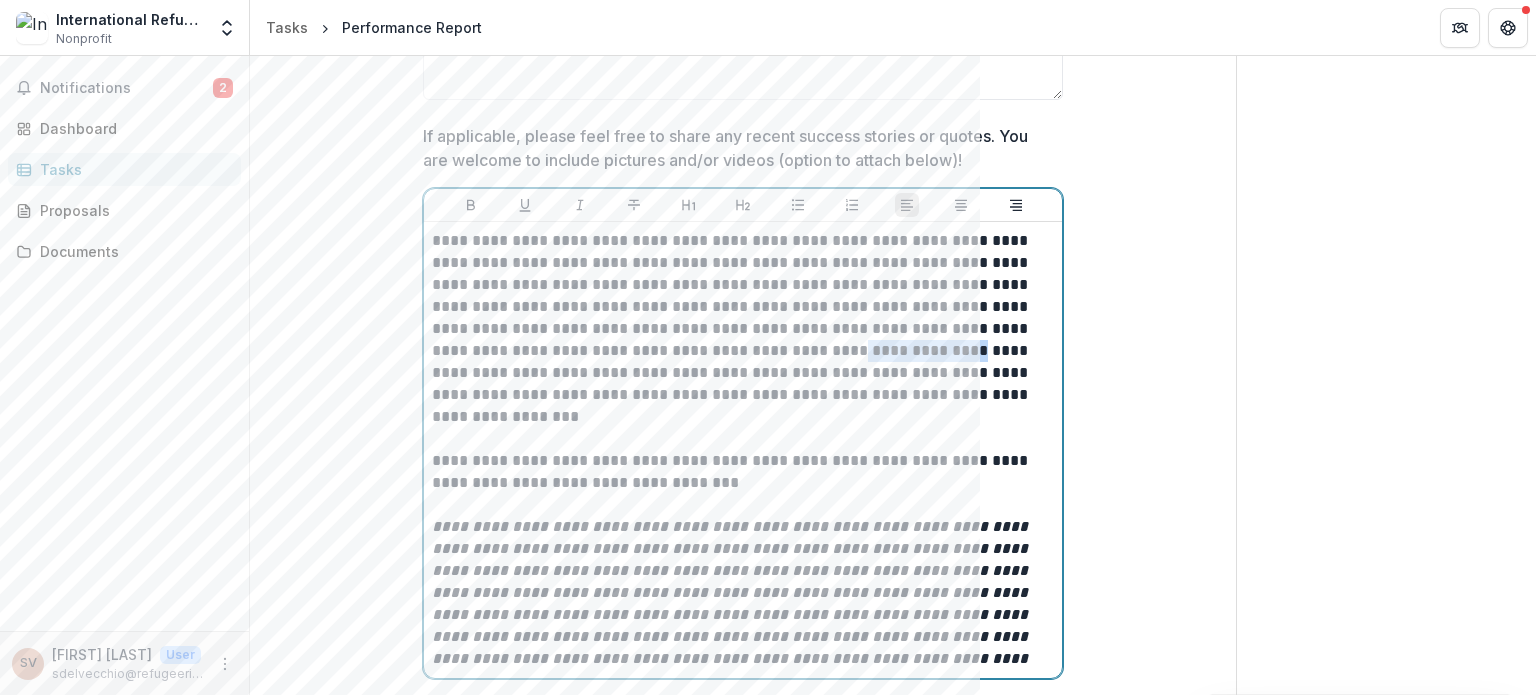 drag, startPoint x: 656, startPoint y: 364, endPoint x: 773, endPoint y: 363, distance: 117.00427 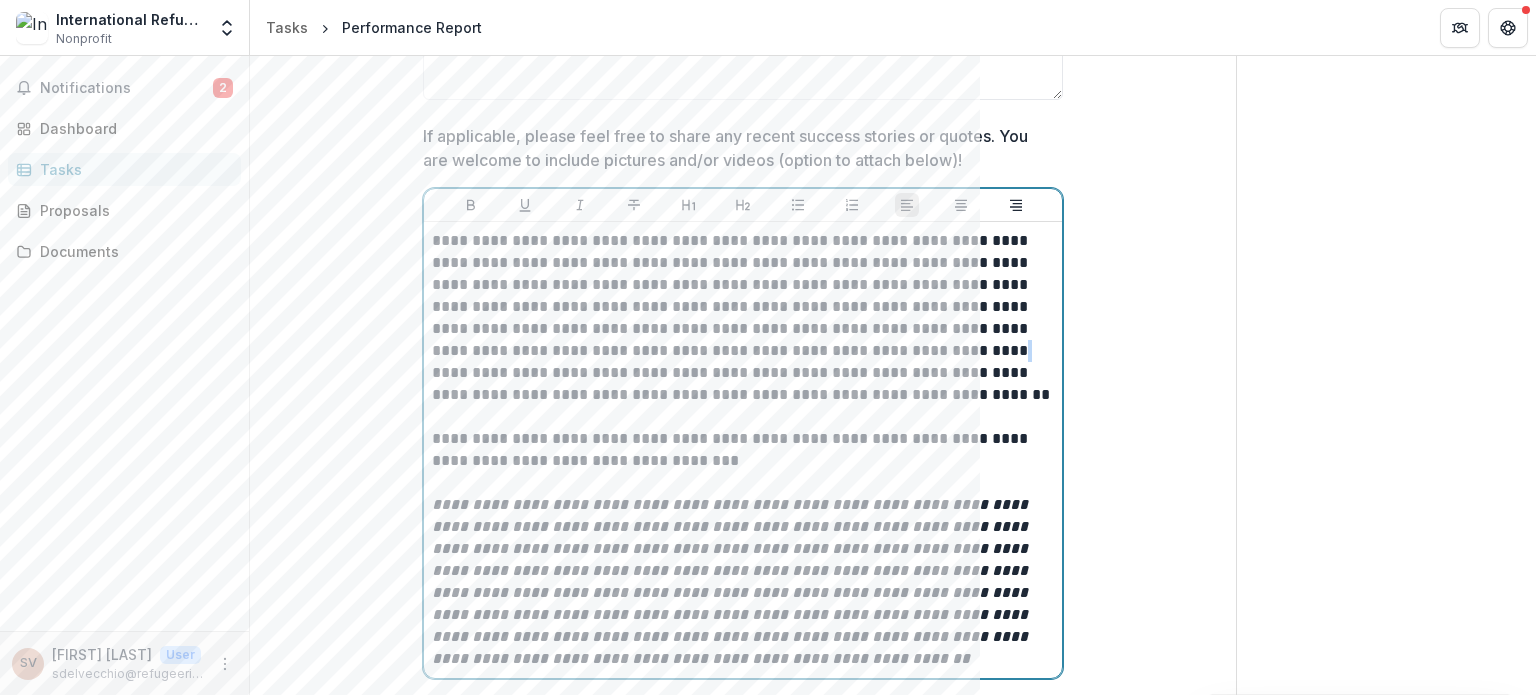 click on "**********" at bounding box center (743, 450) 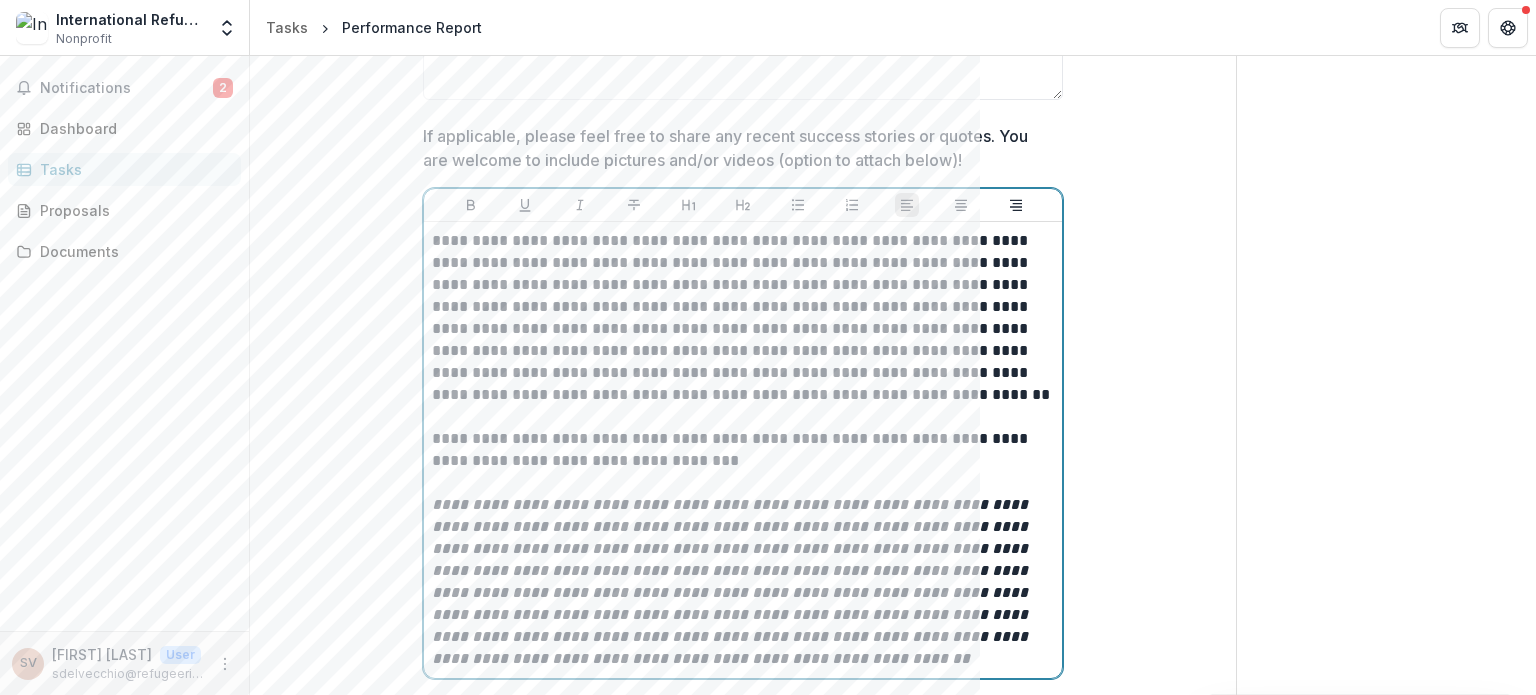 click on "**********" at bounding box center [743, 450] 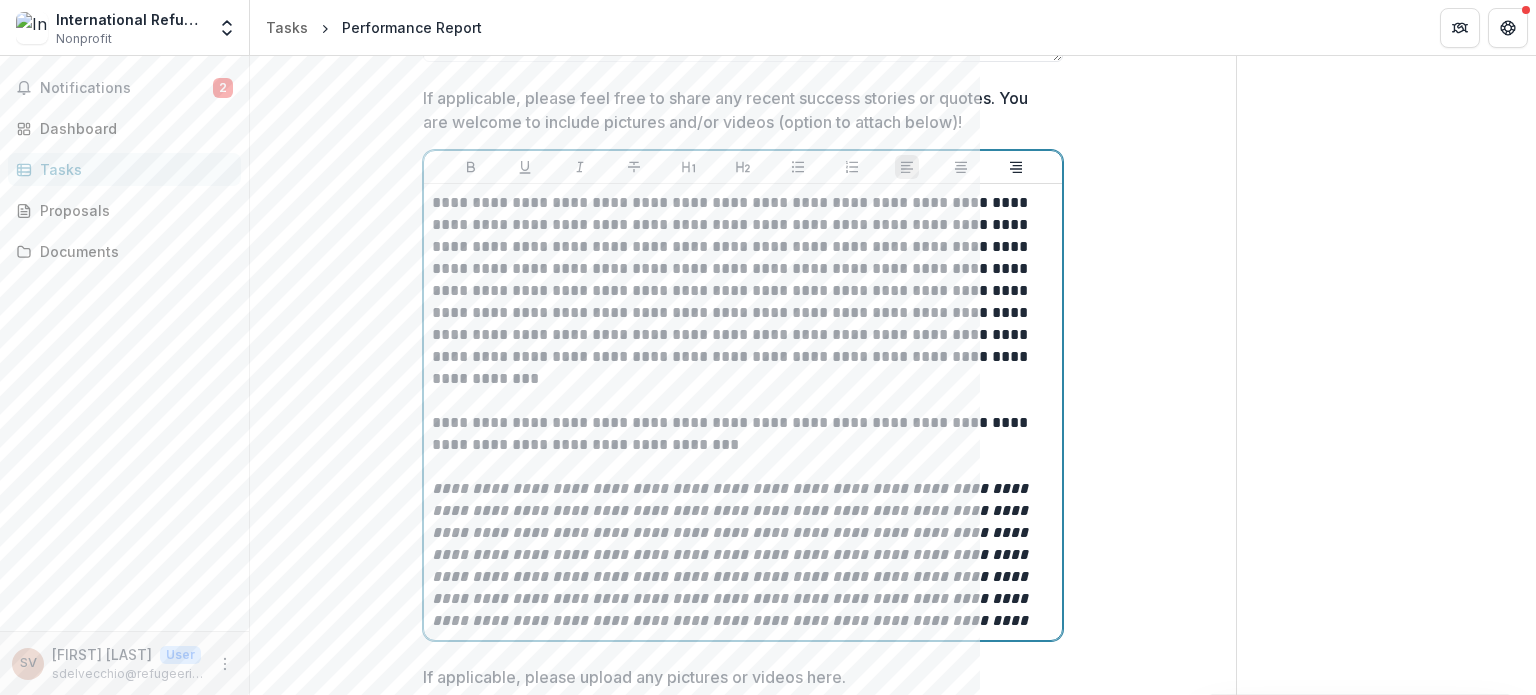 scroll, scrollTop: 2600, scrollLeft: 0, axis: vertical 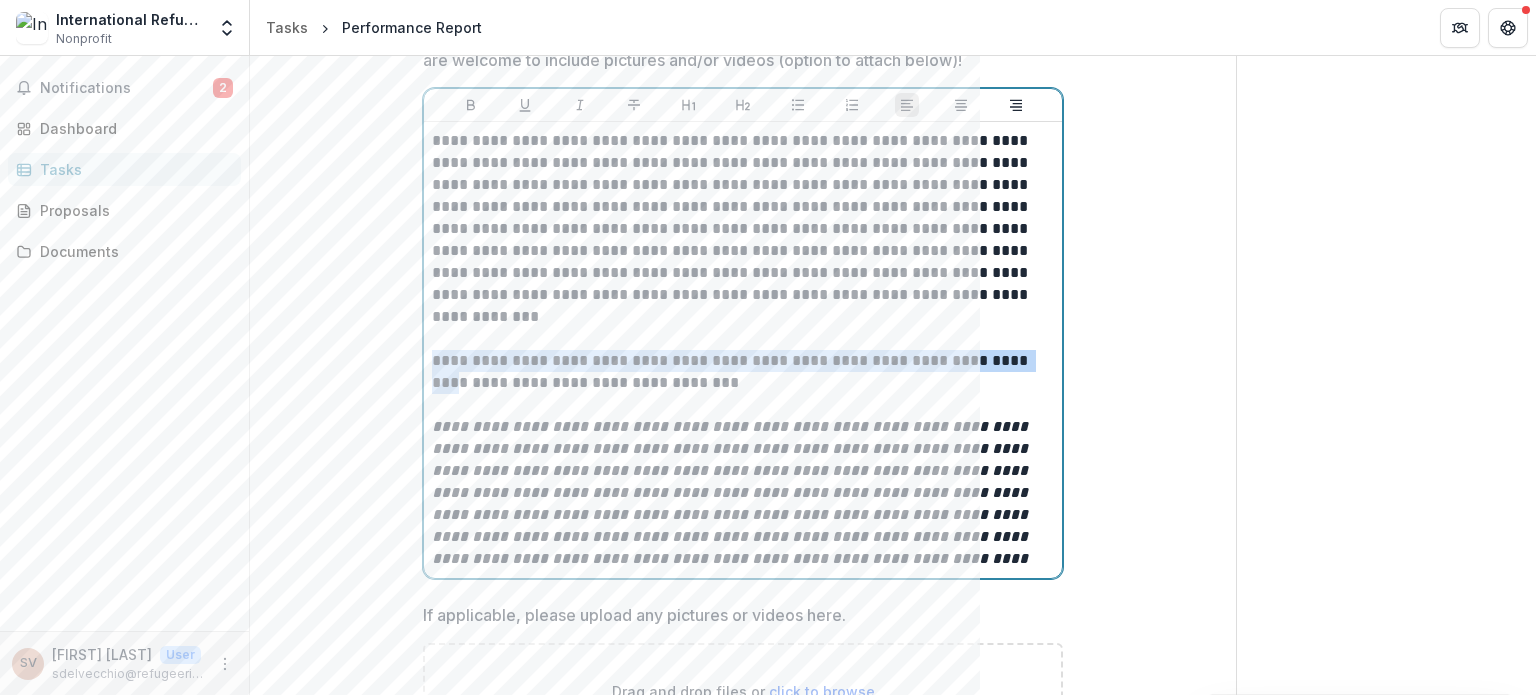 drag, startPoint x: 434, startPoint y: 347, endPoint x: 436, endPoint y: 374, distance: 27.073973 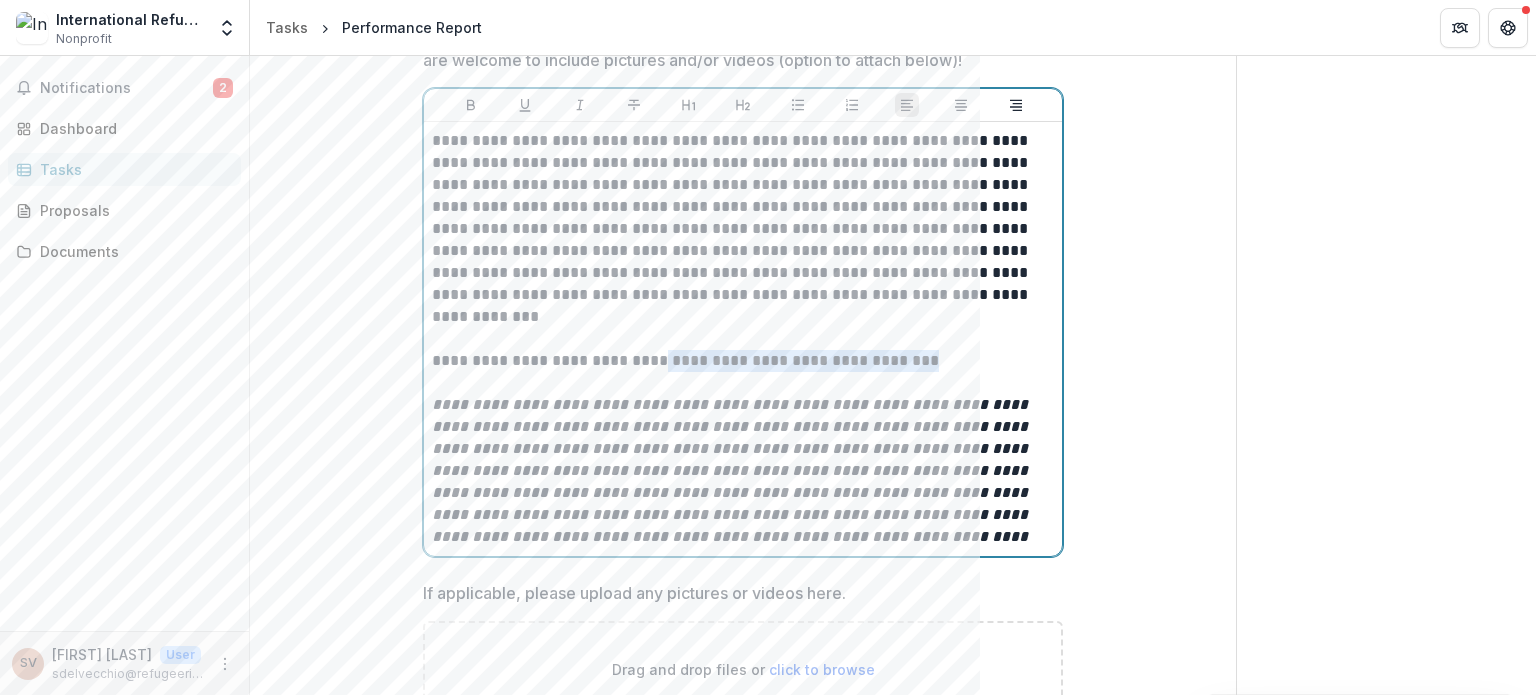 drag, startPoint x: 883, startPoint y: 358, endPoint x: 643, endPoint y: 362, distance: 240.03333 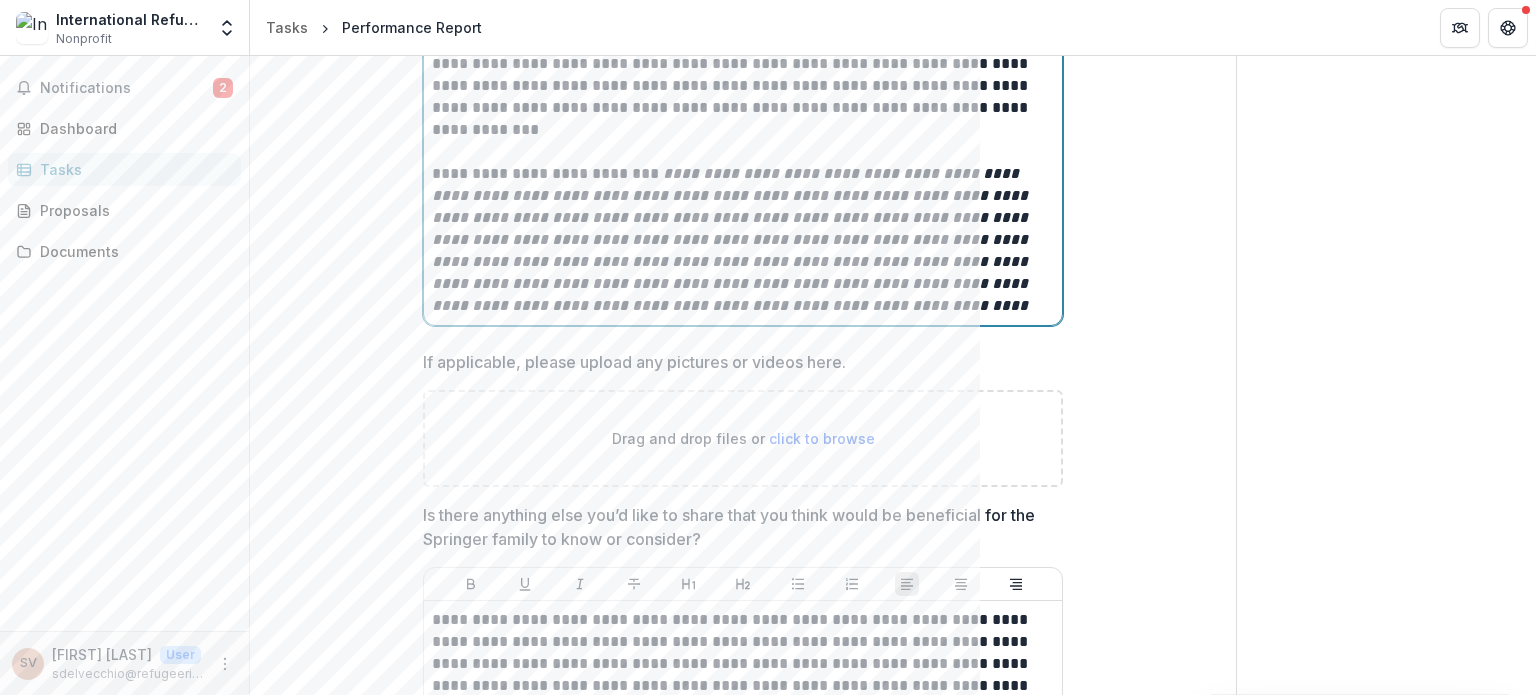 scroll, scrollTop: 2800, scrollLeft: 0, axis: vertical 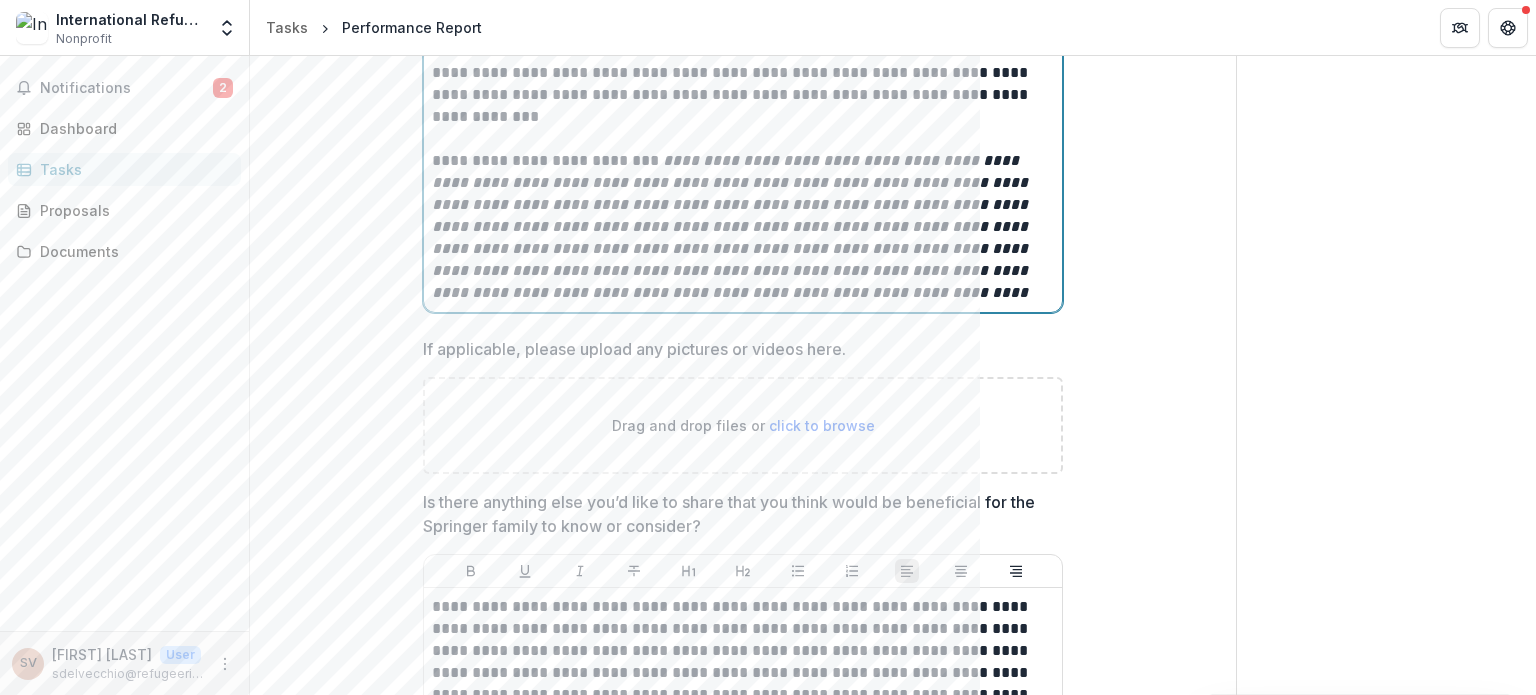 click on "**********" at bounding box center (743, 117) 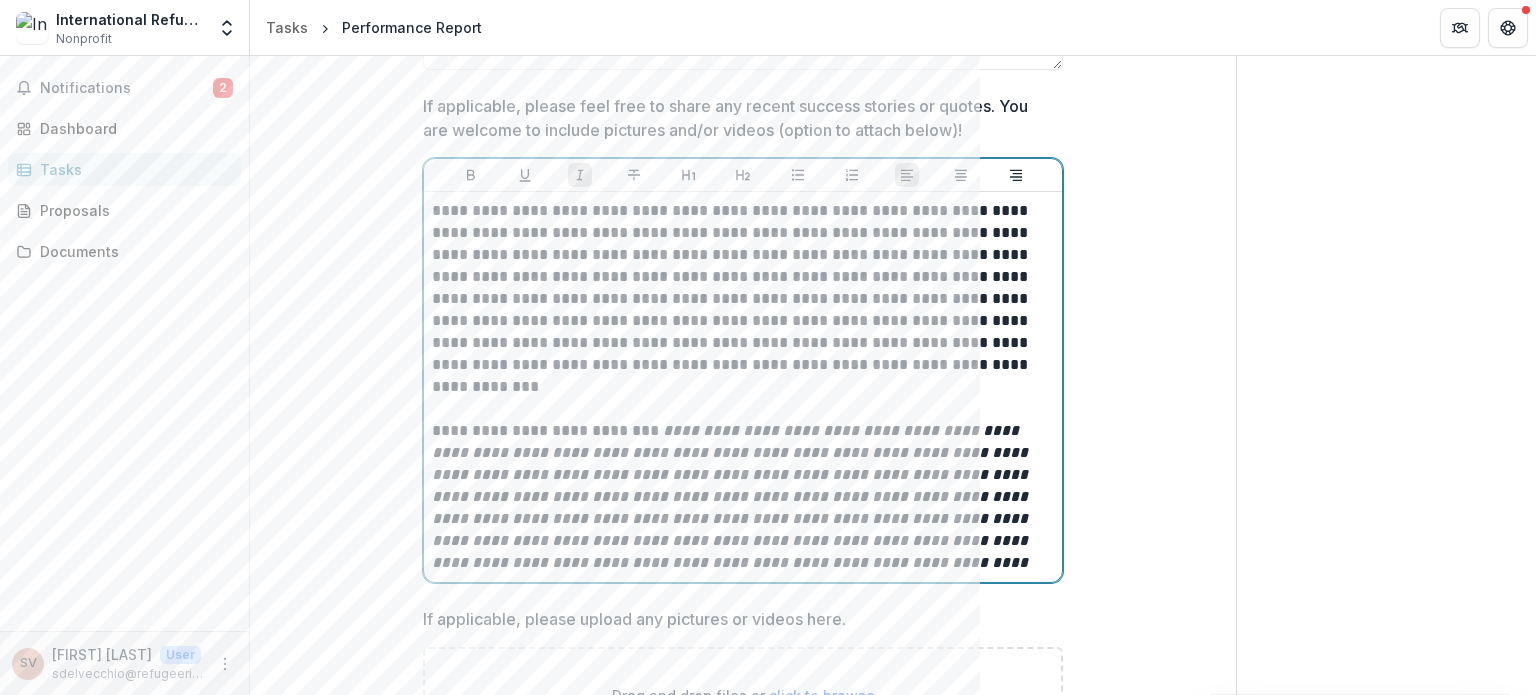 scroll, scrollTop: 2500, scrollLeft: 0, axis: vertical 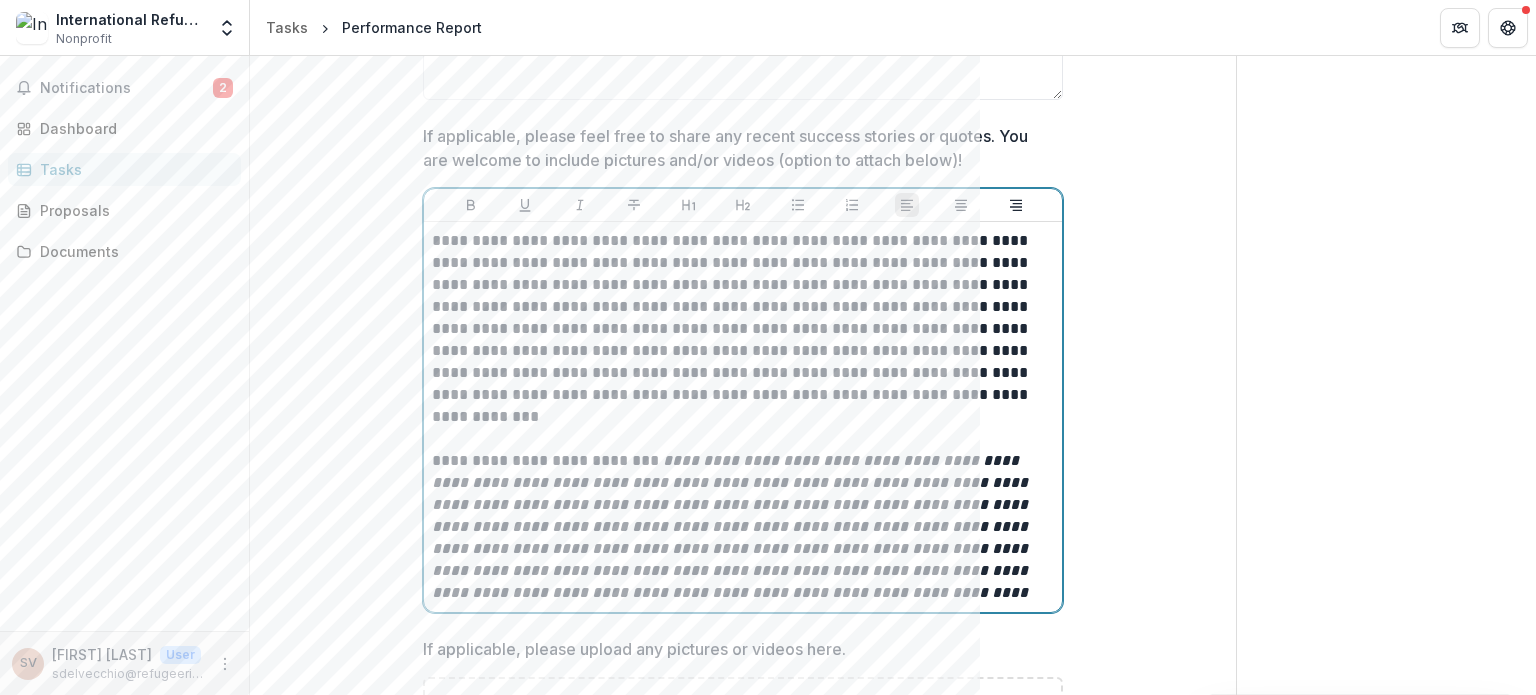 click on "**********" at bounding box center (743, 417) 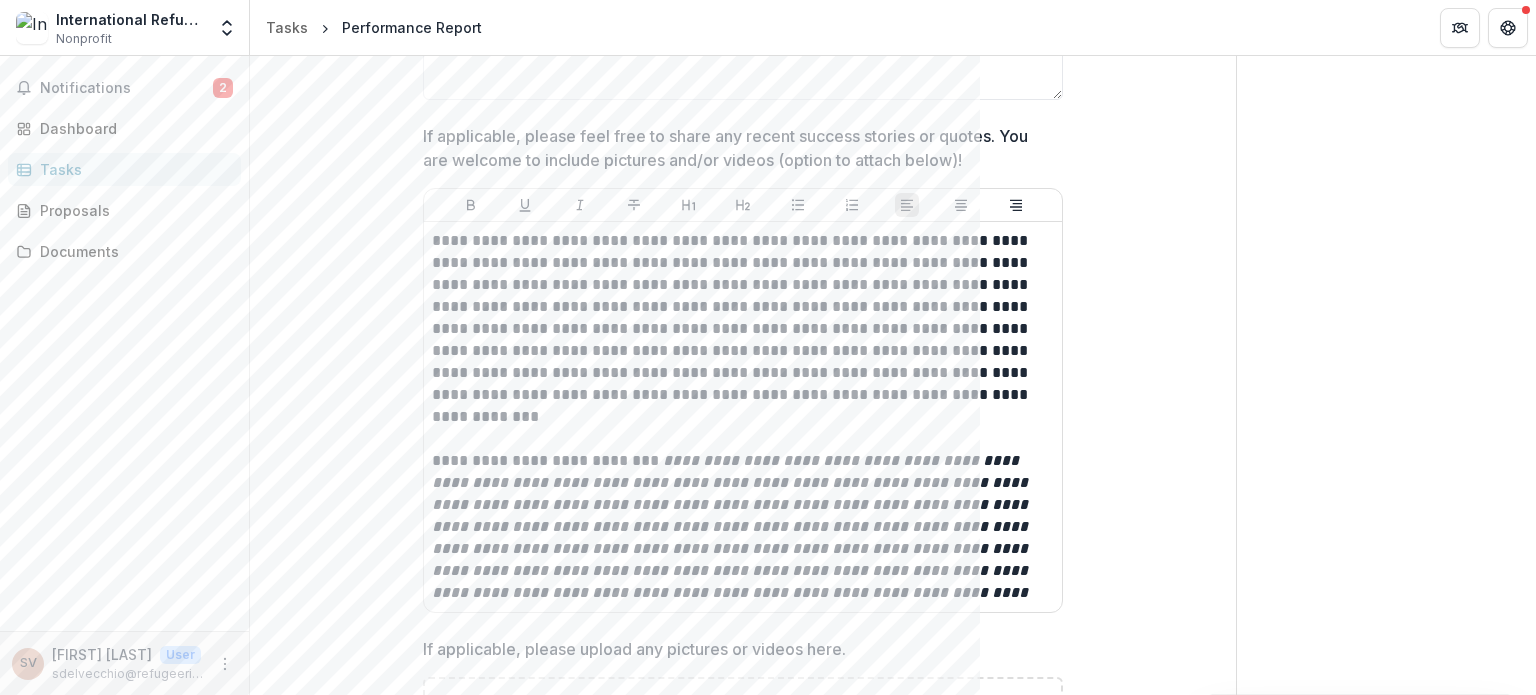 click on "**********" at bounding box center [743, -202] 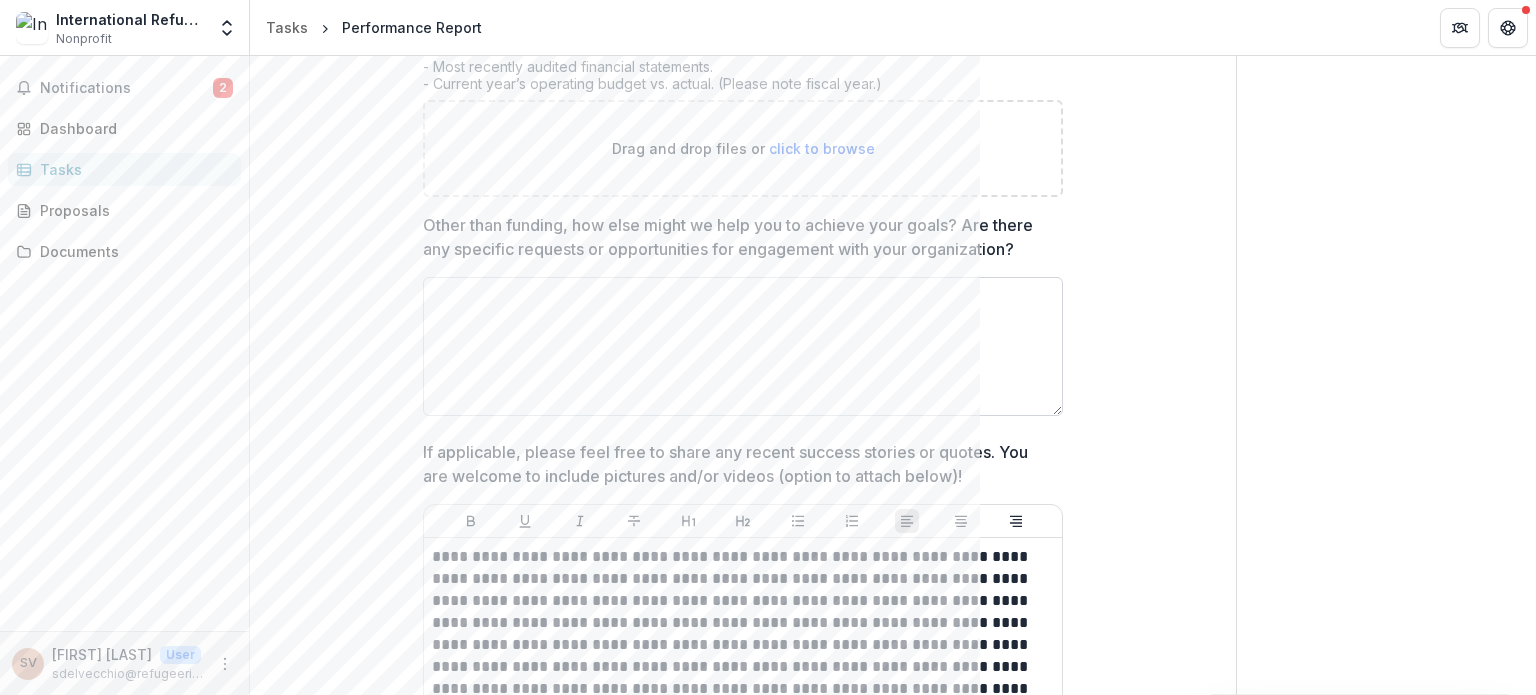 scroll, scrollTop: 2180, scrollLeft: 0, axis: vertical 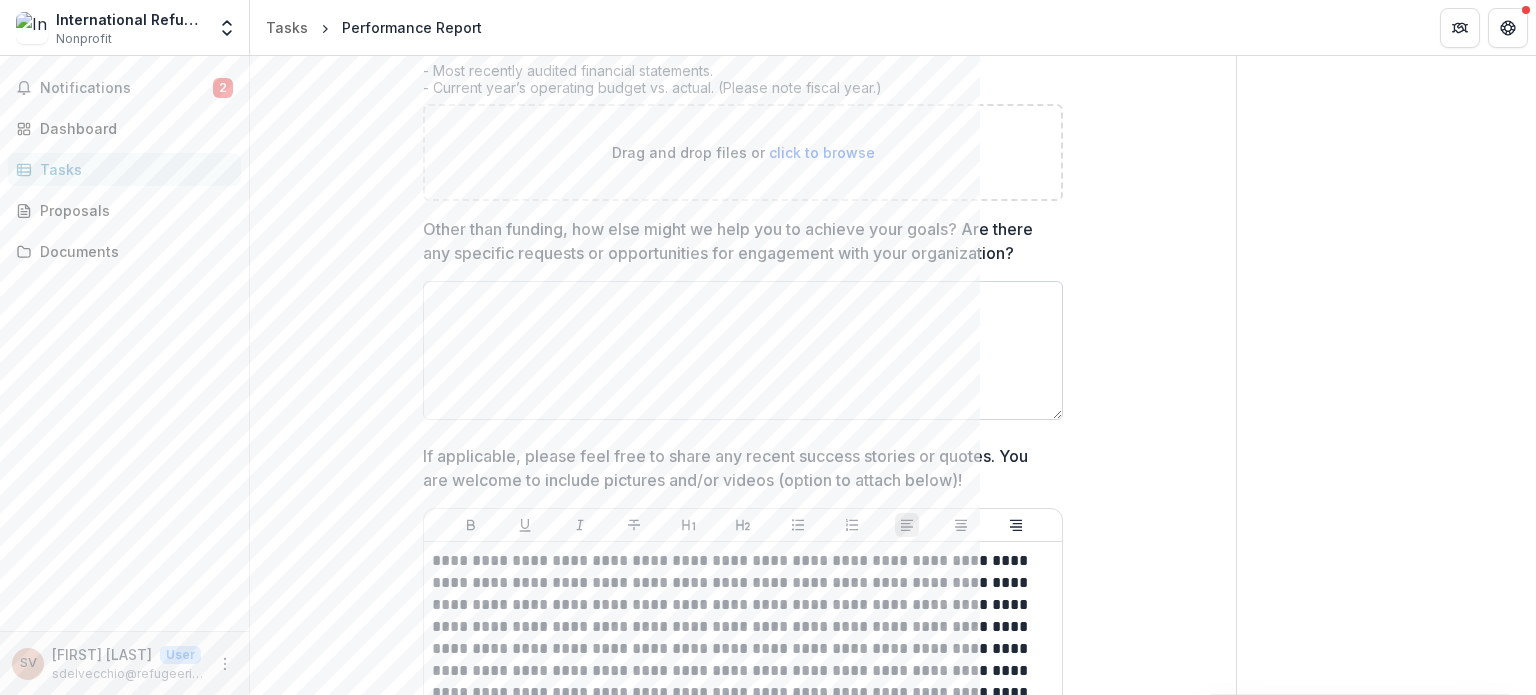 click on "Other than funding, how else might we help you to achieve your goals? Are there any specific requests or opportunities for engagement with your organization?" at bounding box center (743, 350) 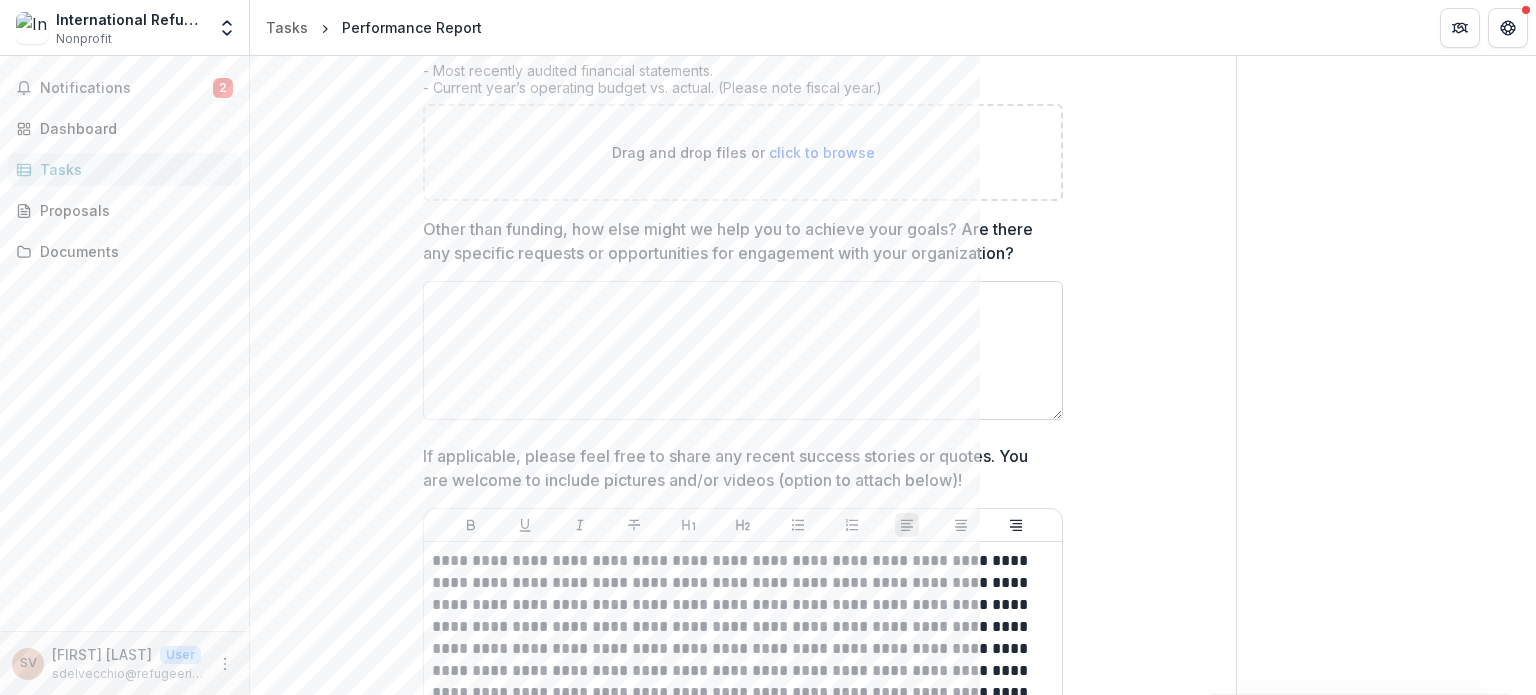paste on "**********" 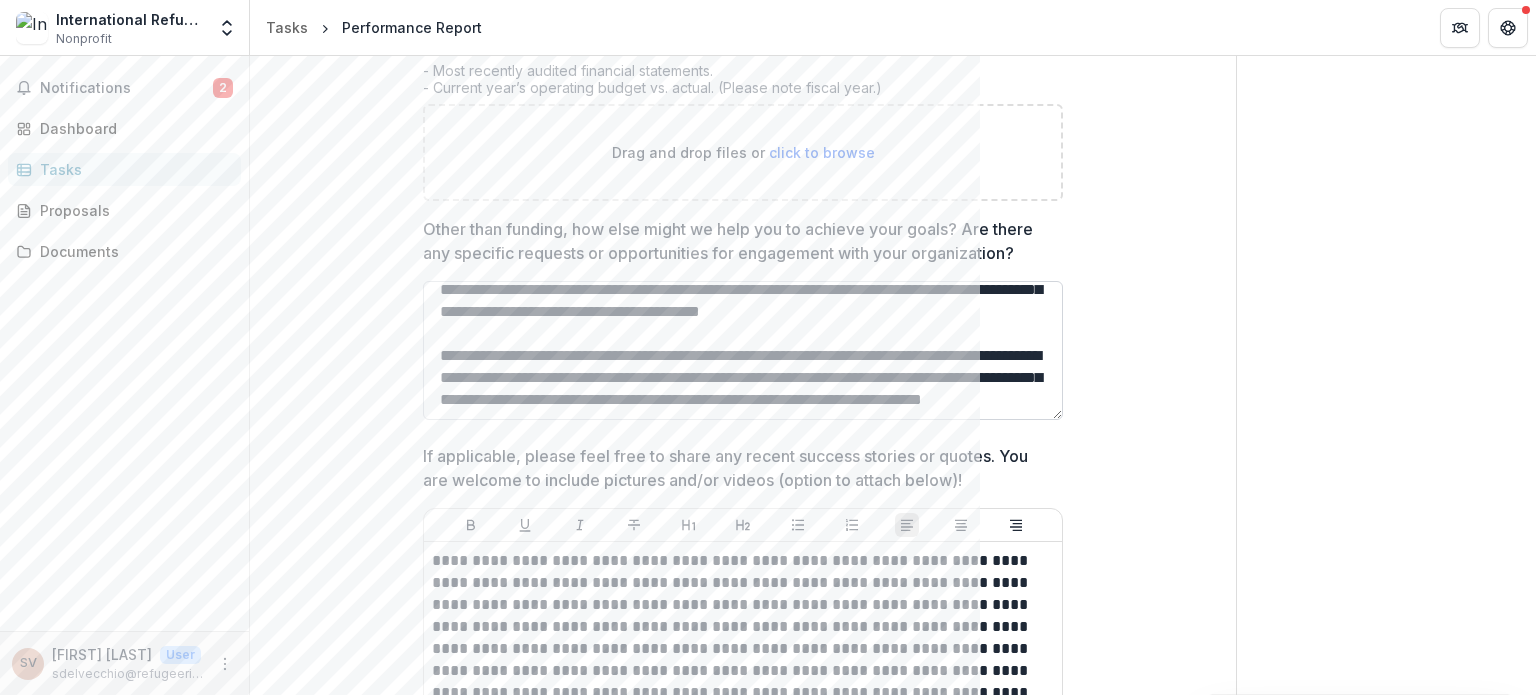 scroll, scrollTop: 582, scrollLeft: 0, axis: vertical 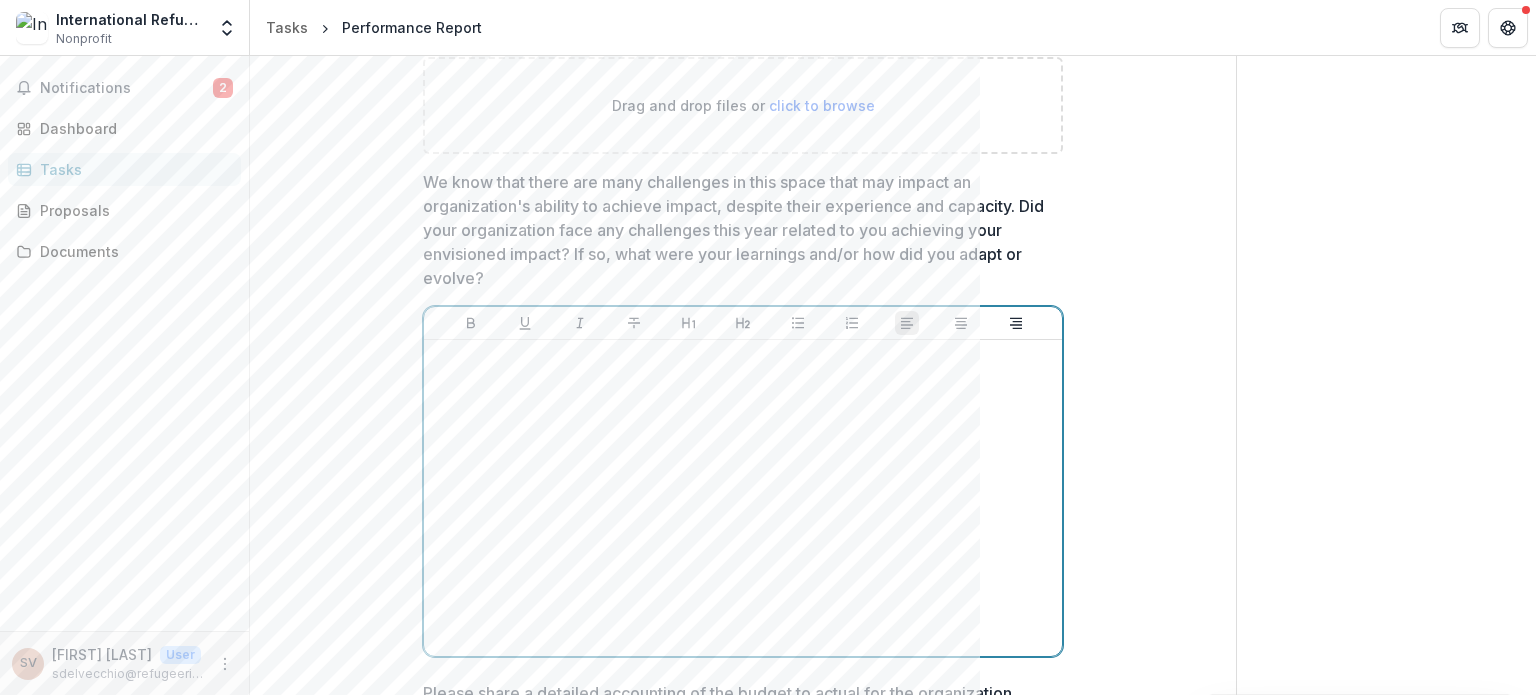 click at bounding box center (743, 498) 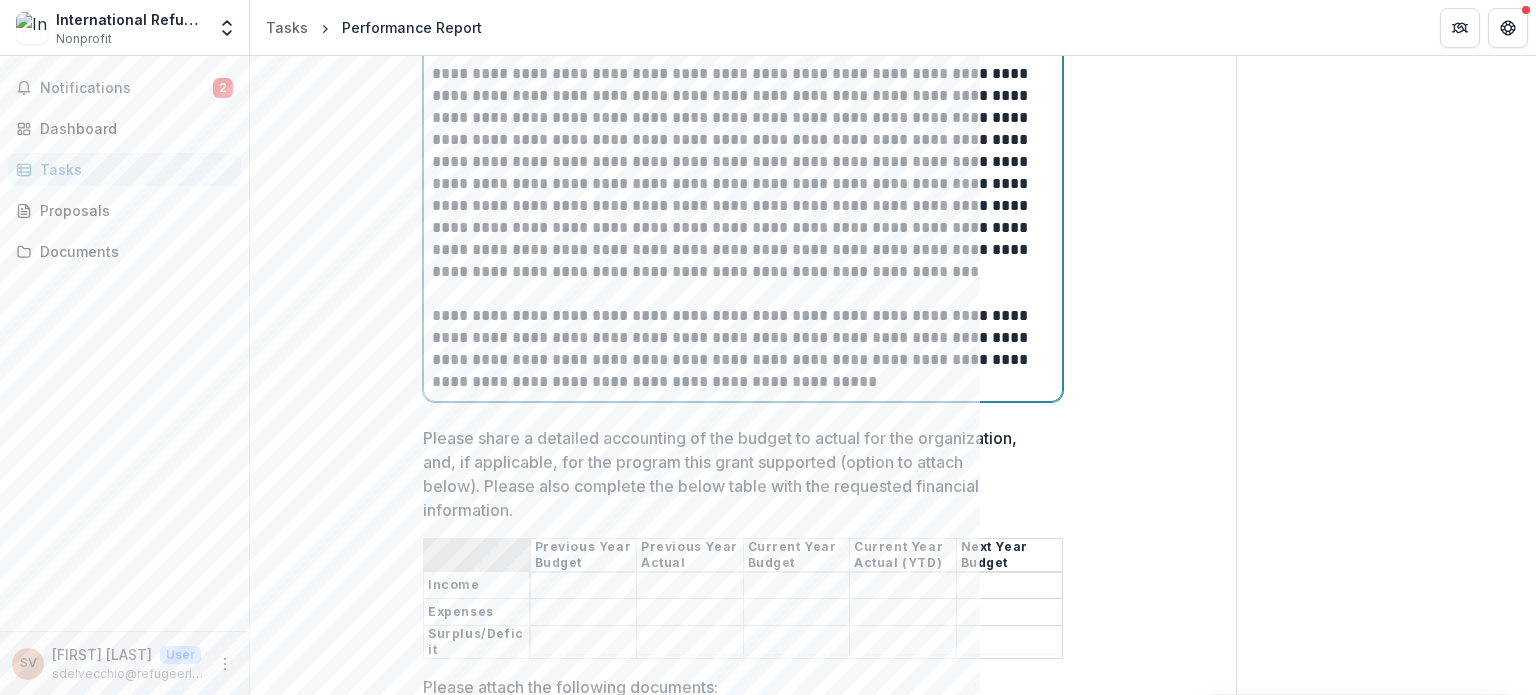 scroll, scrollTop: 1960, scrollLeft: 0, axis: vertical 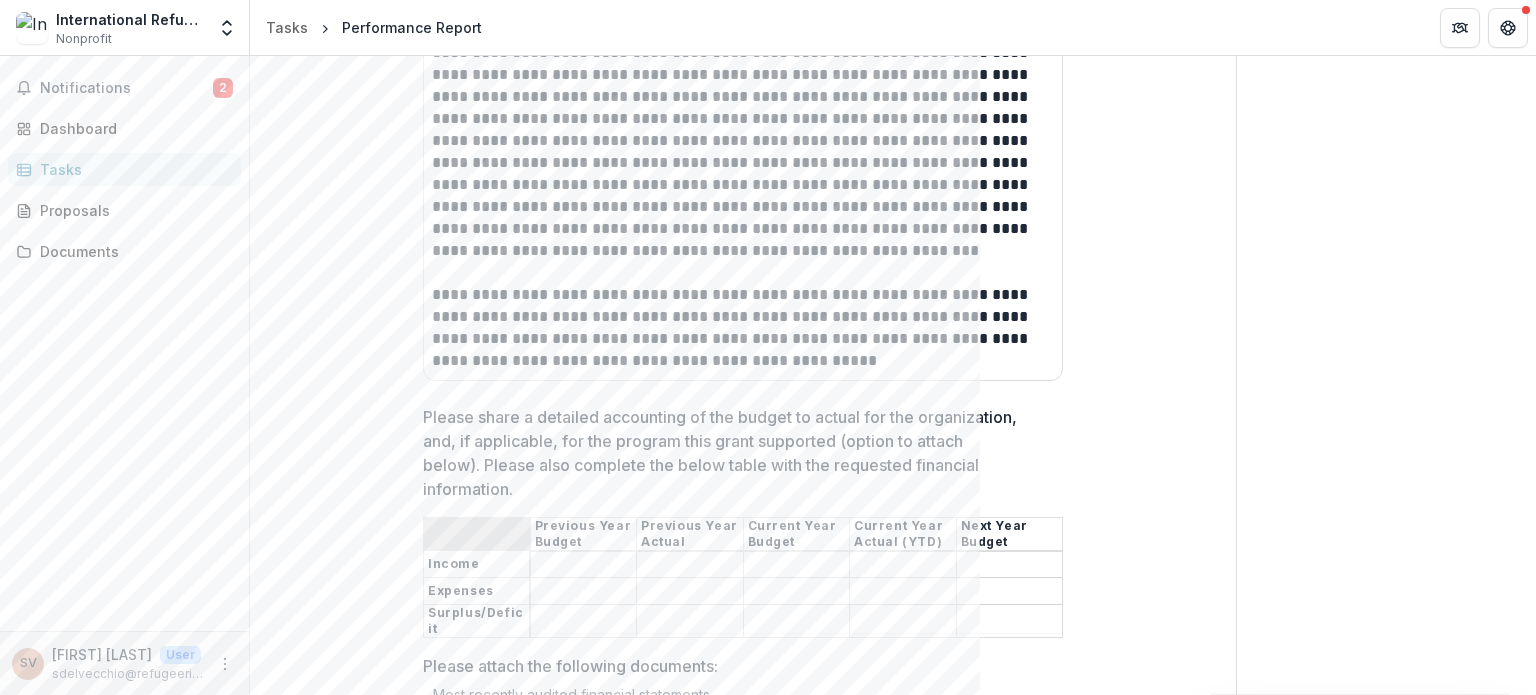 click on "**********" at bounding box center (743, 540) 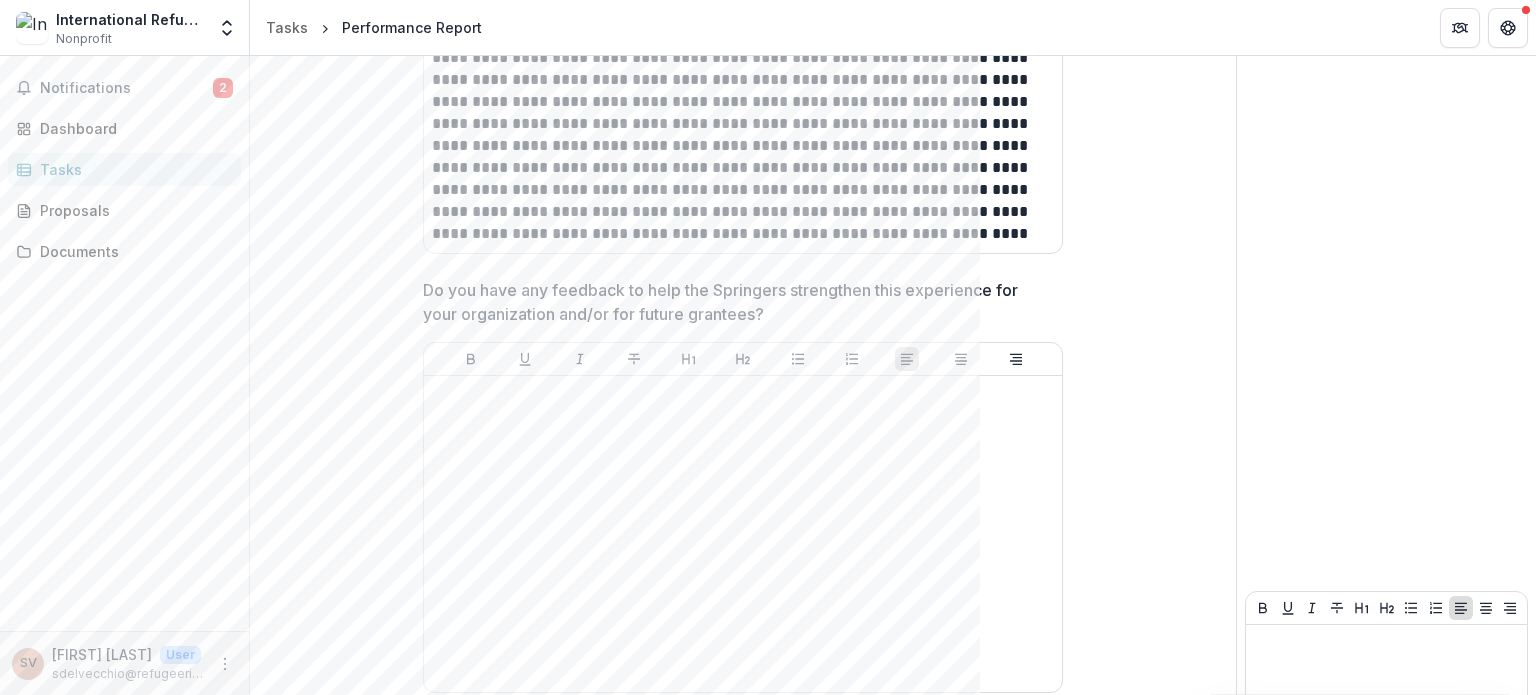 scroll, scrollTop: 4184, scrollLeft: 0, axis: vertical 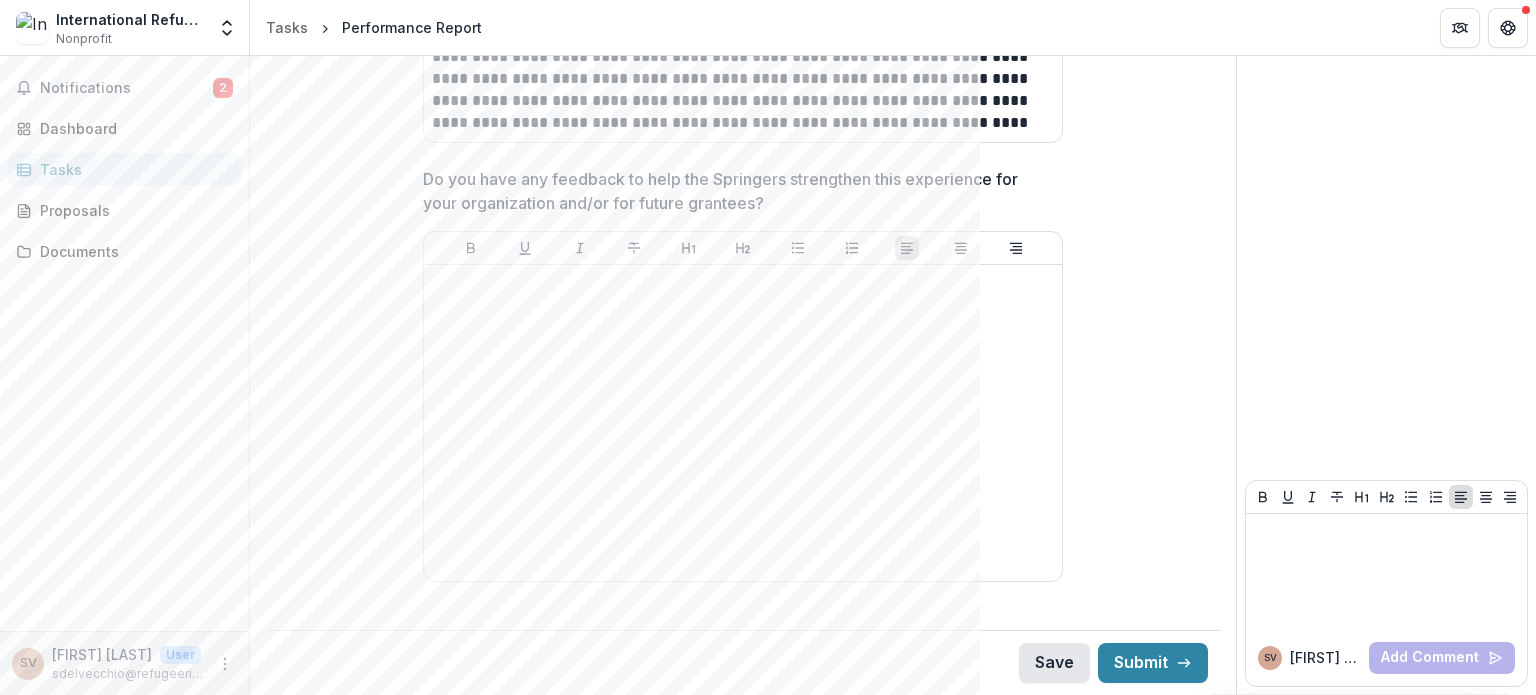 click on "Save" at bounding box center [1054, 663] 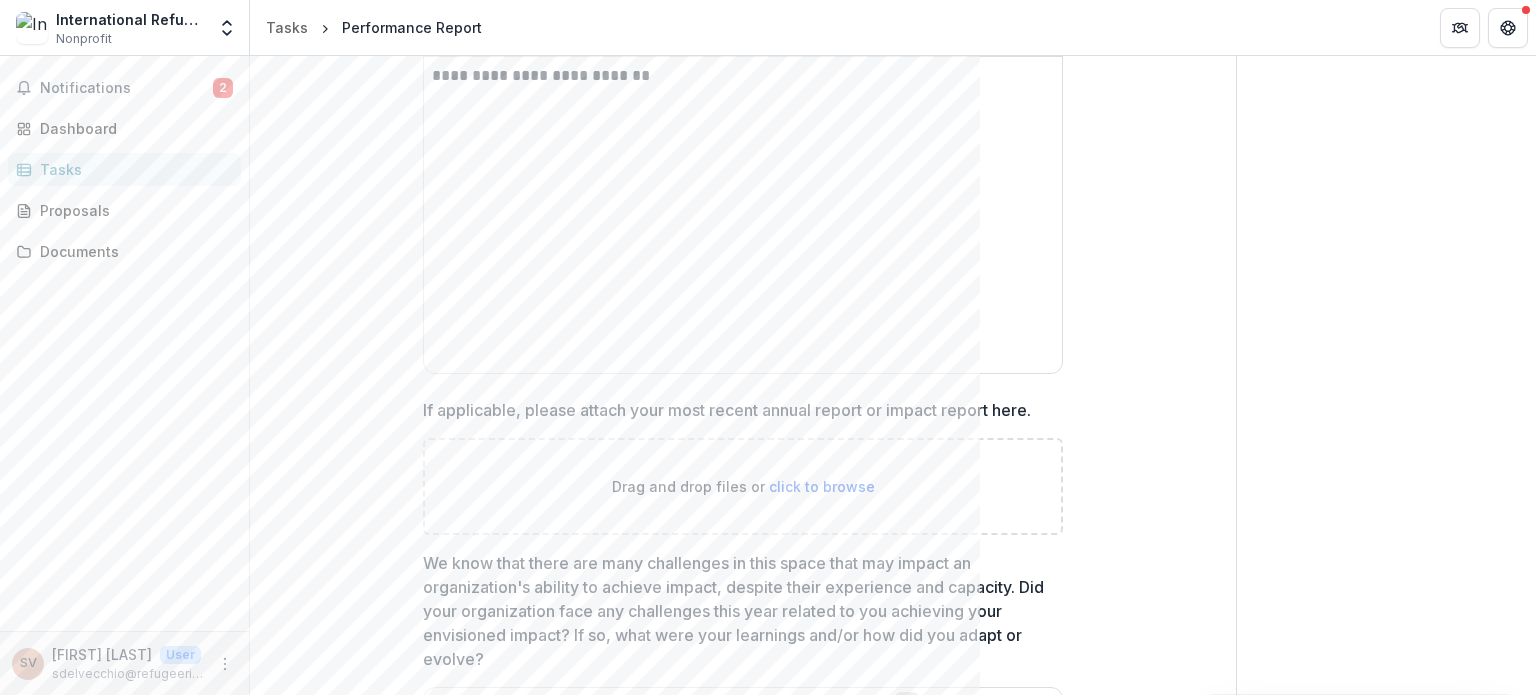 scroll, scrollTop: 884, scrollLeft: 0, axis: vertical 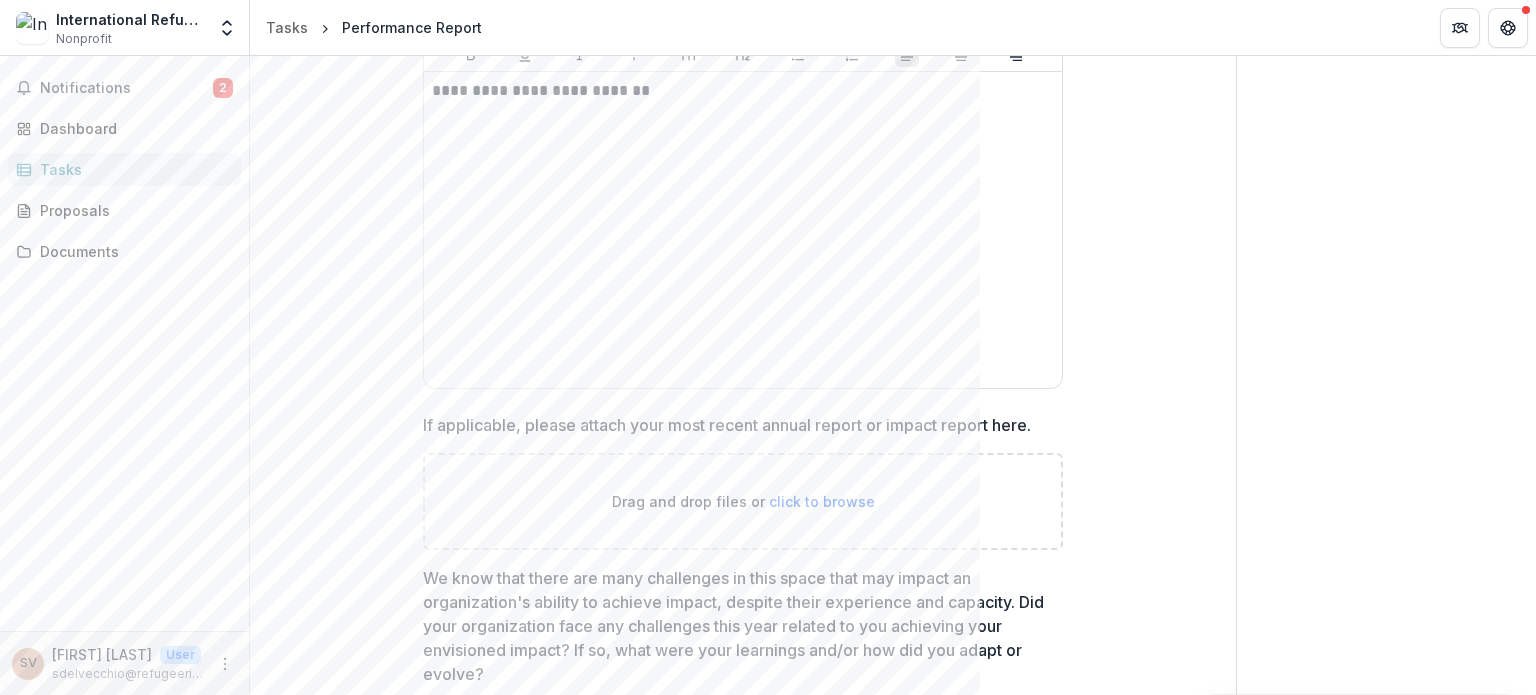 click on "click to browse" at bounding box center (822, 501) 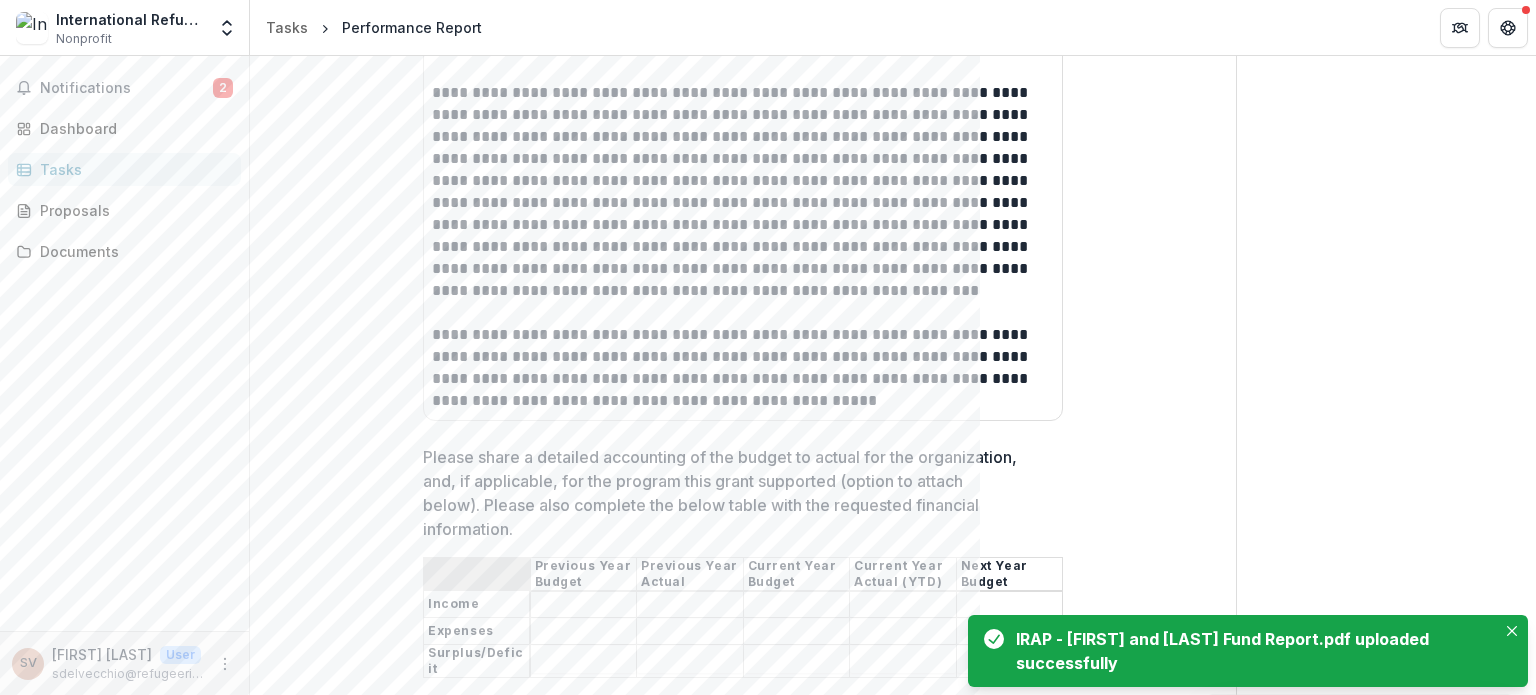 scroll, scrollTop: 2484, scrollLeft: 0, axis: vertical 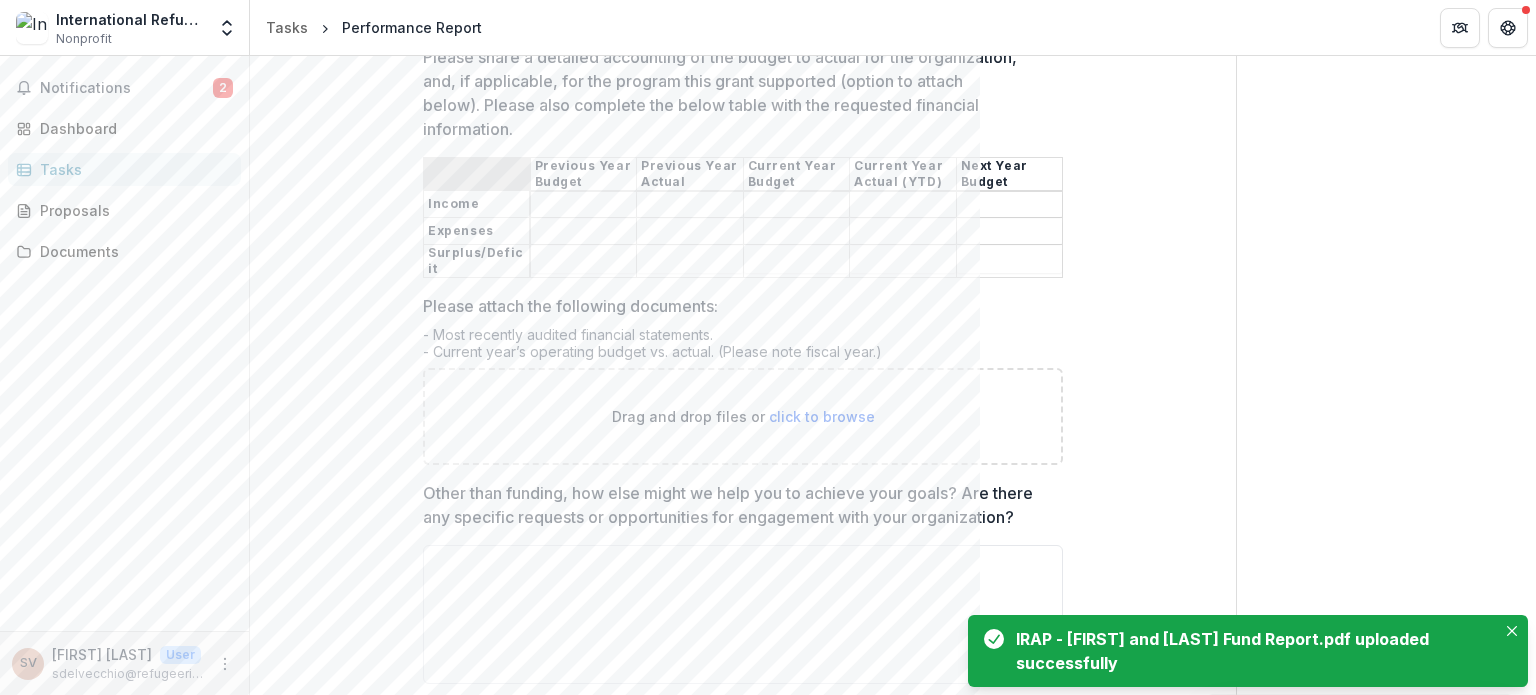 click on "click to browse" at bounding box center [822, 416] 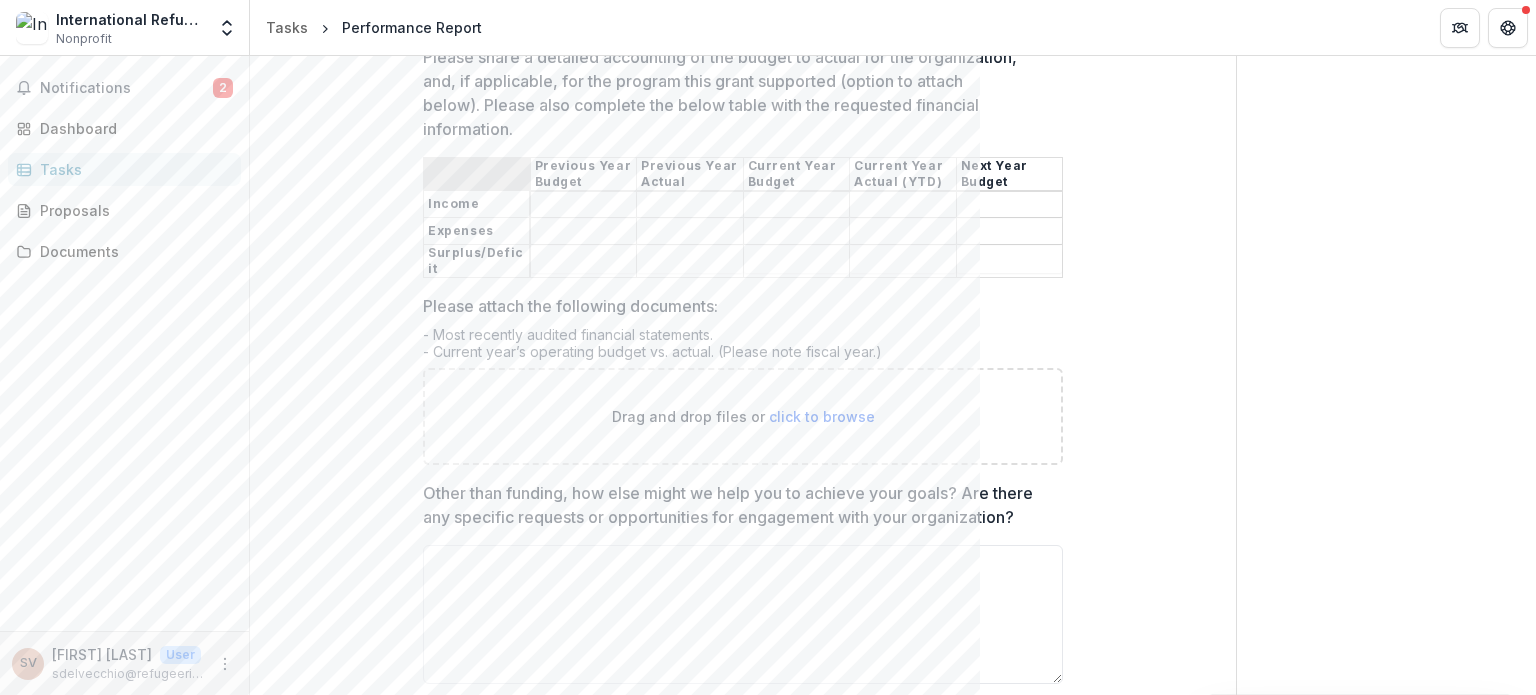 type on "**********" 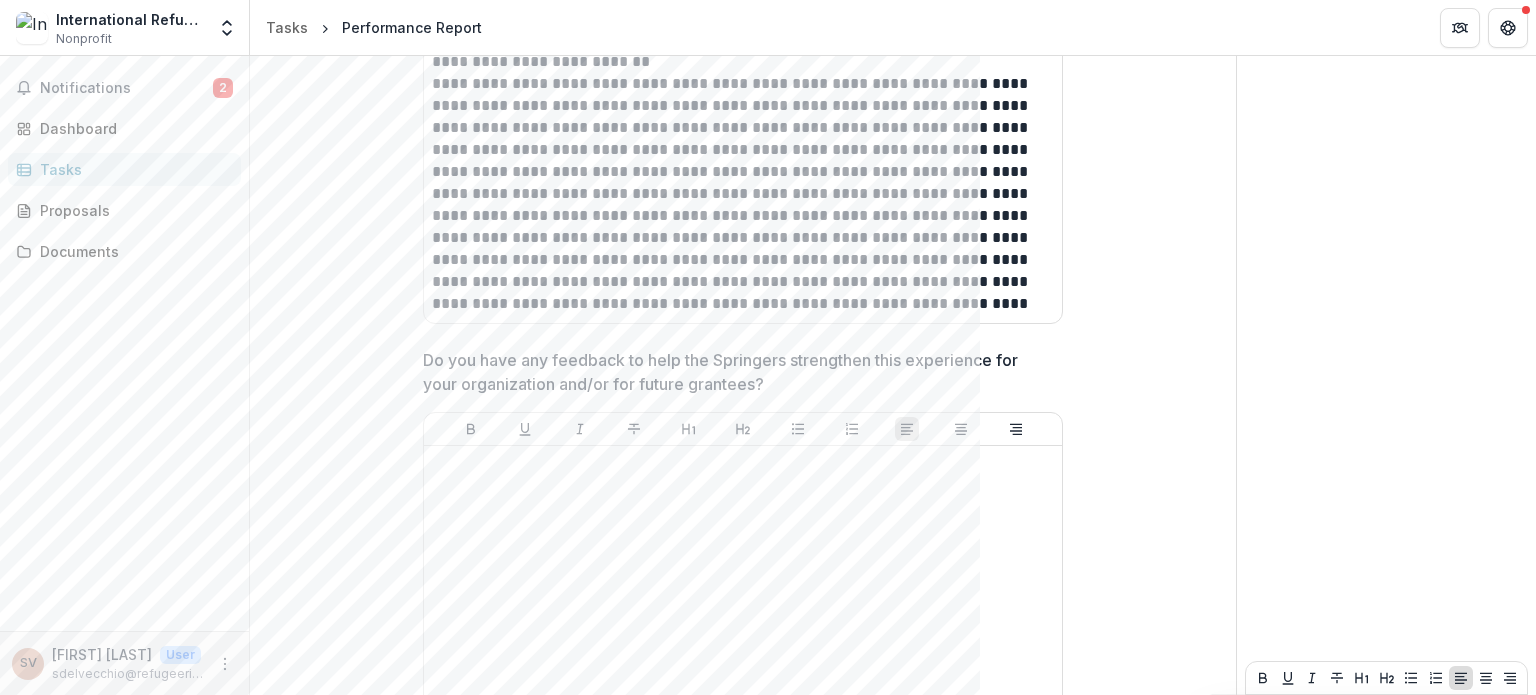 scroll, scrollTop: 4512, scrollLeft: 0, axis: vertical 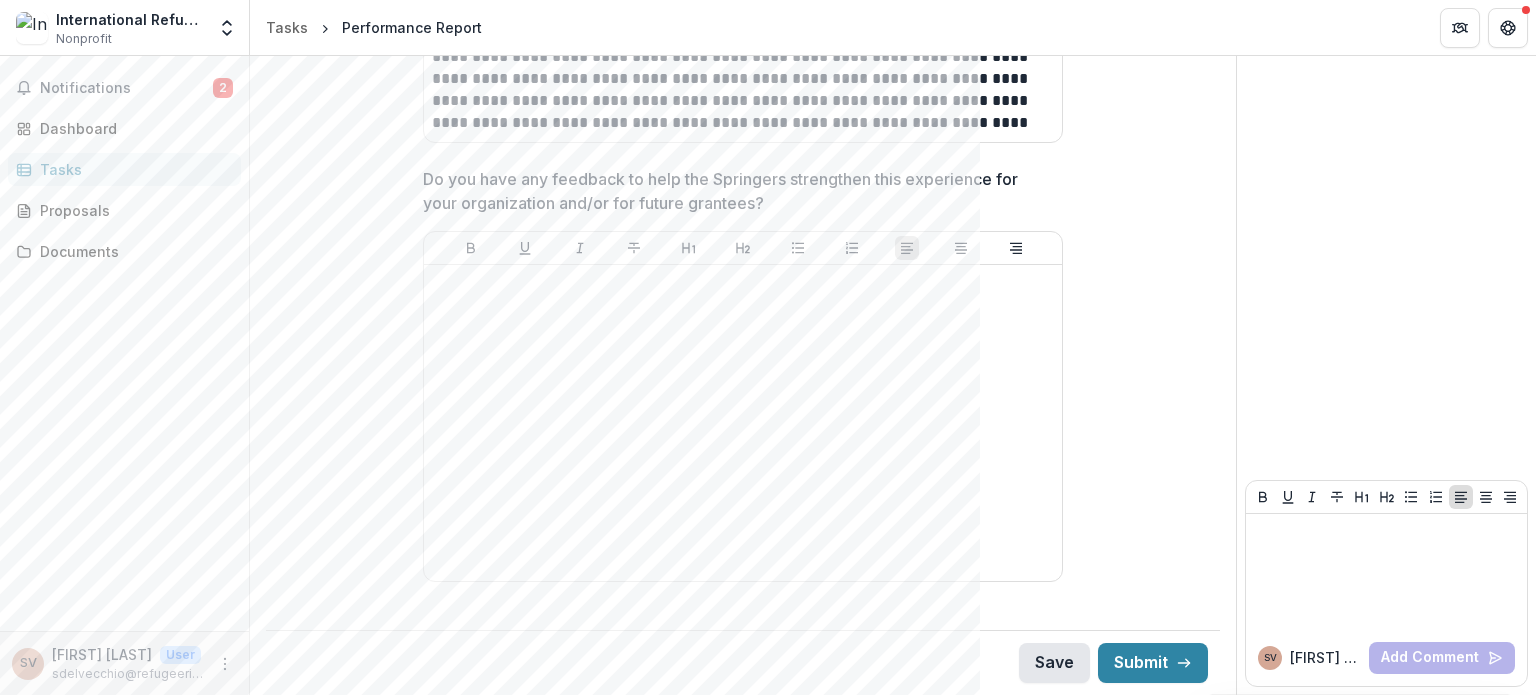 click on "Save" at bounding box center (1054, 663) 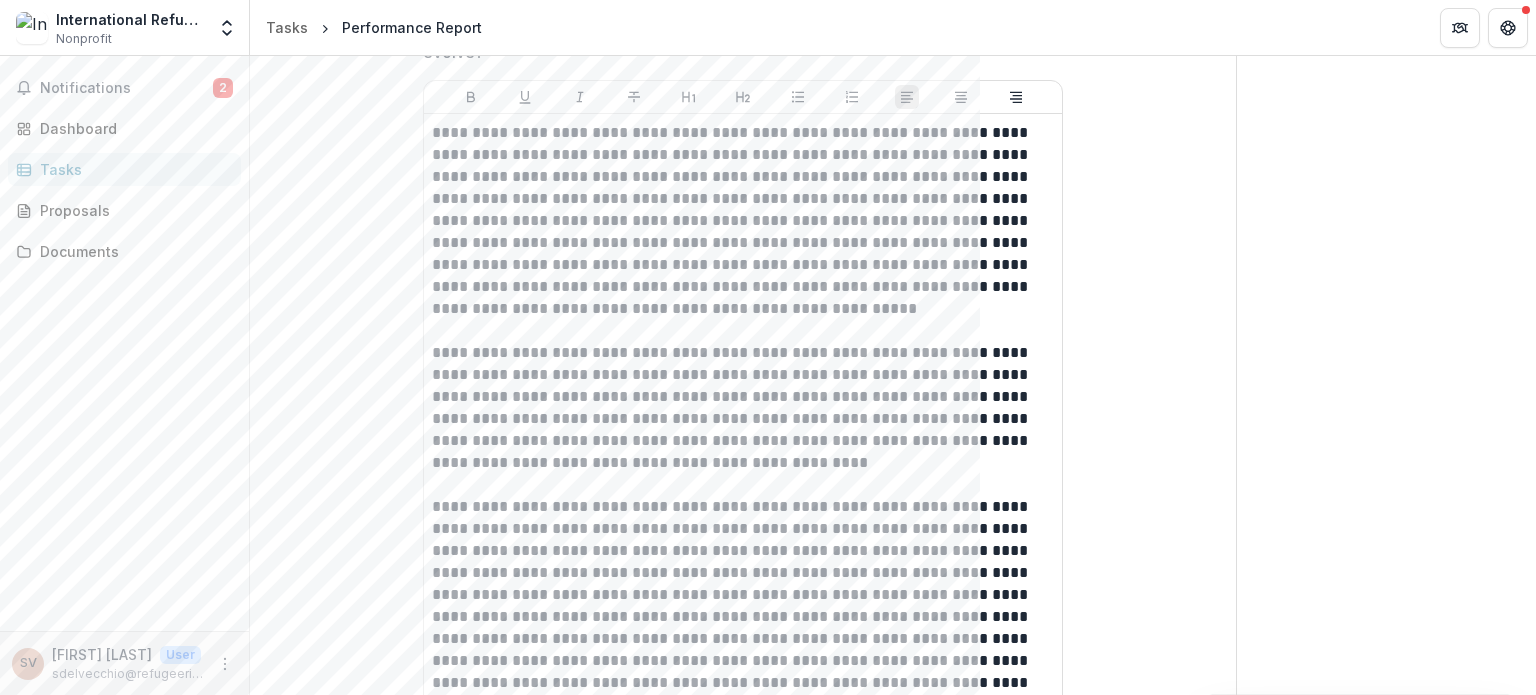 scroll, scrollTop: 1412, scrollLeft: 0, axis: vertical 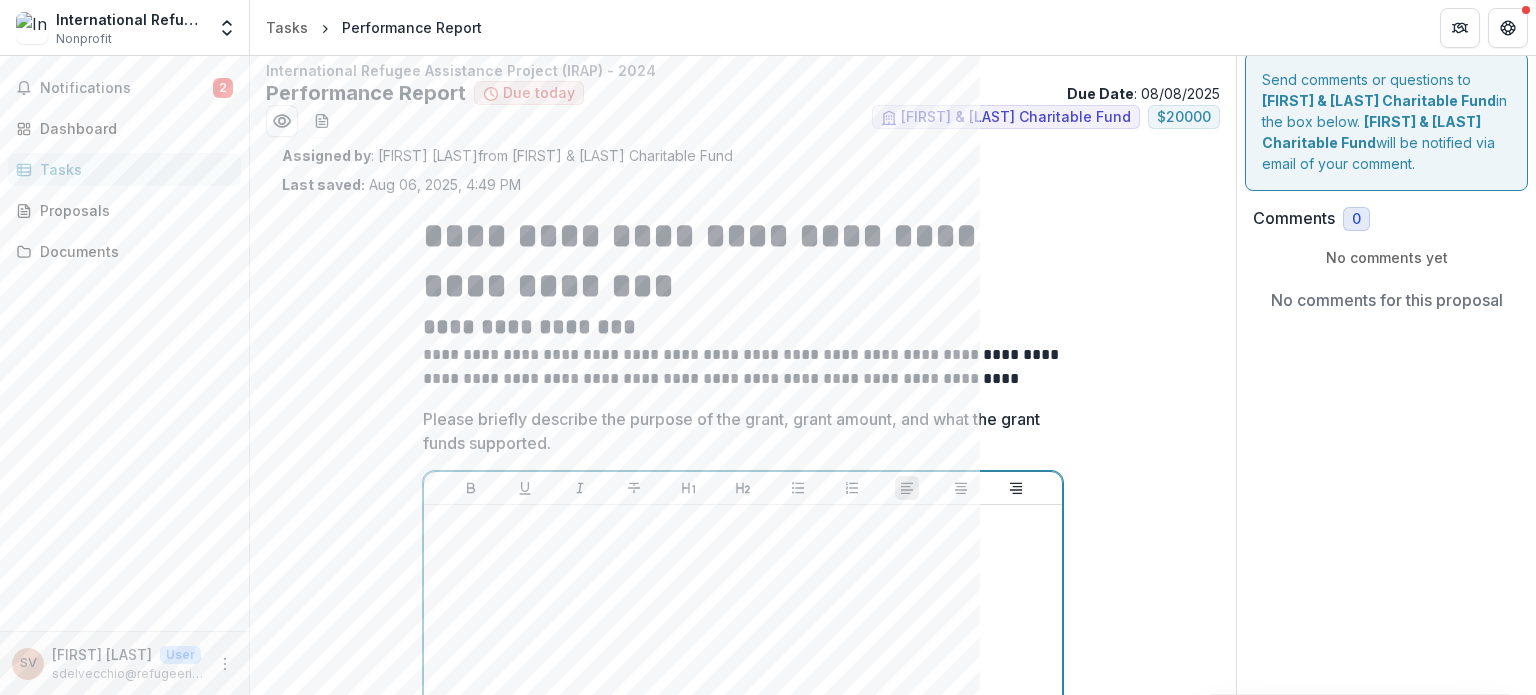 click at bounding box center (743, 663) 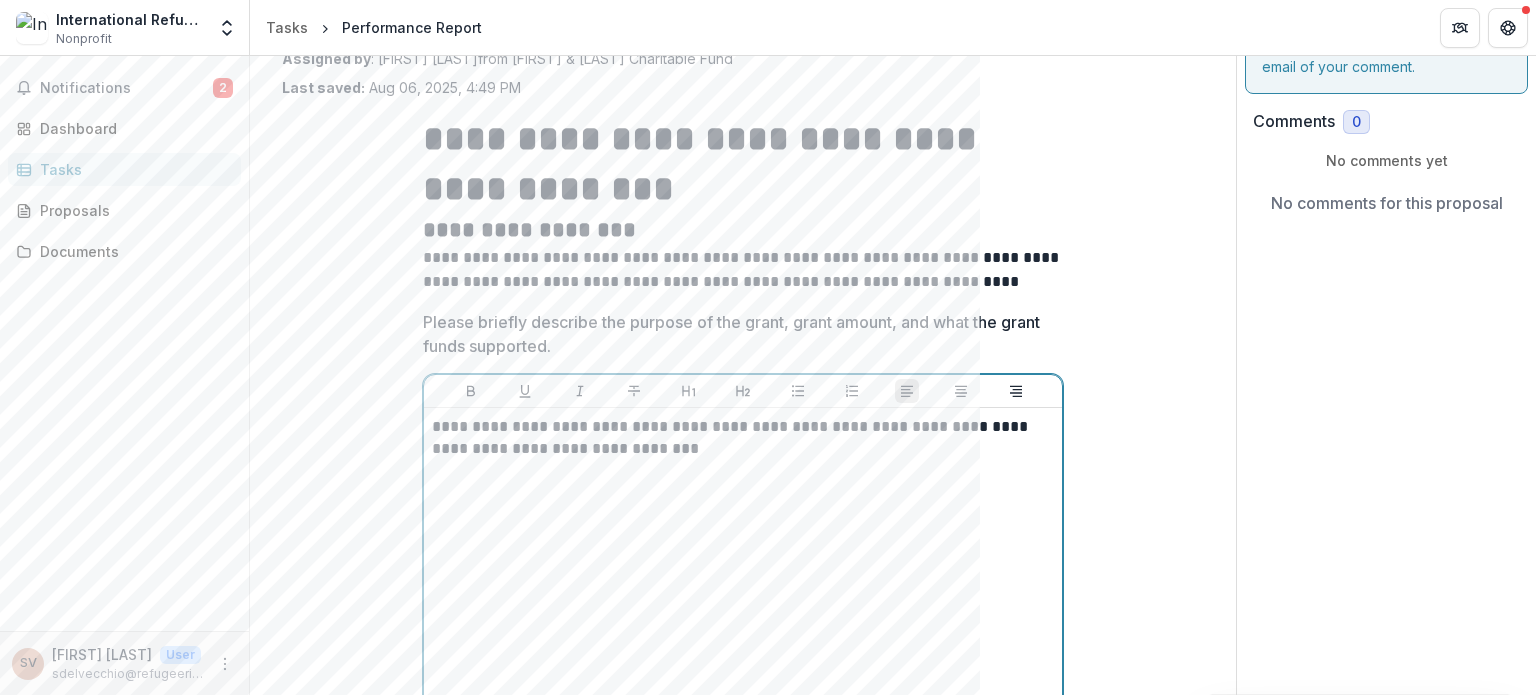 scroll, scrollTop: 112, scrollLeft: 0, axis: vertical 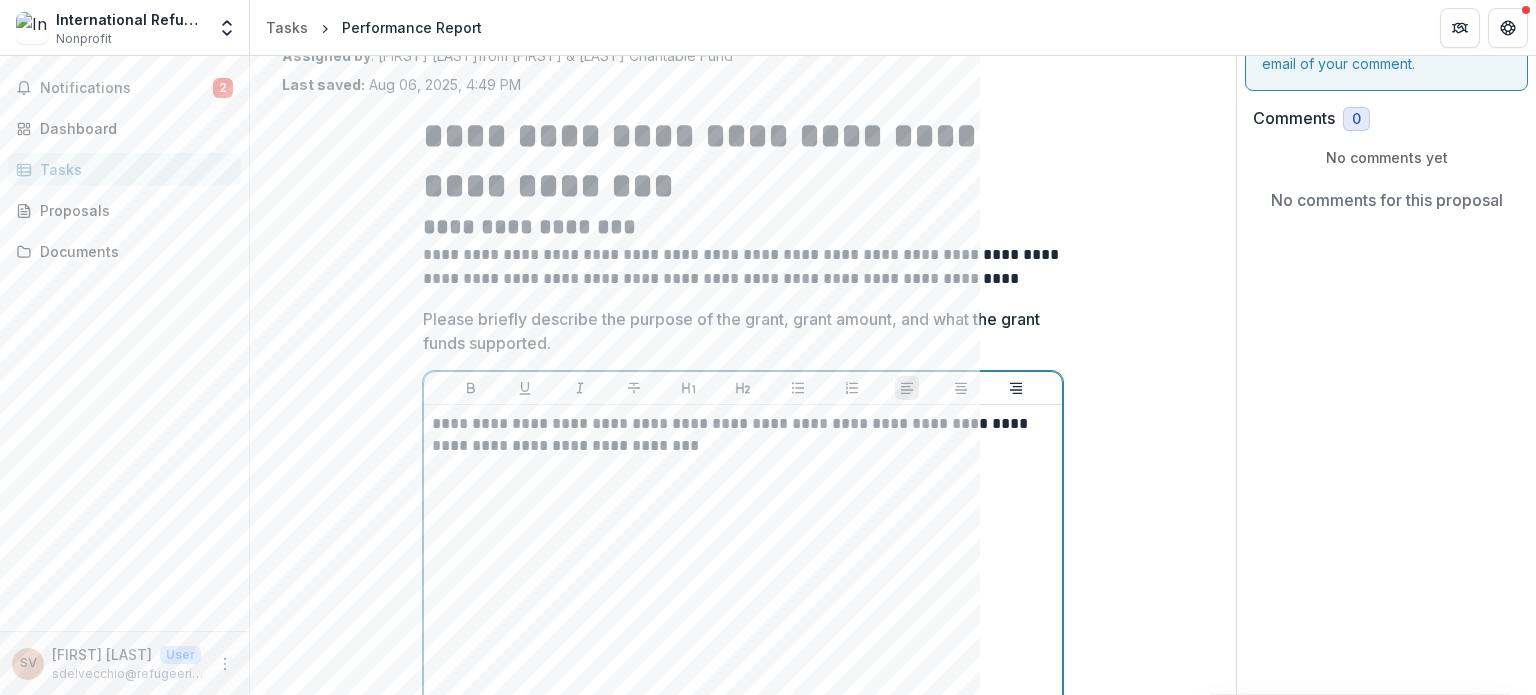 click on "**********" at bounding box center (743, 435) 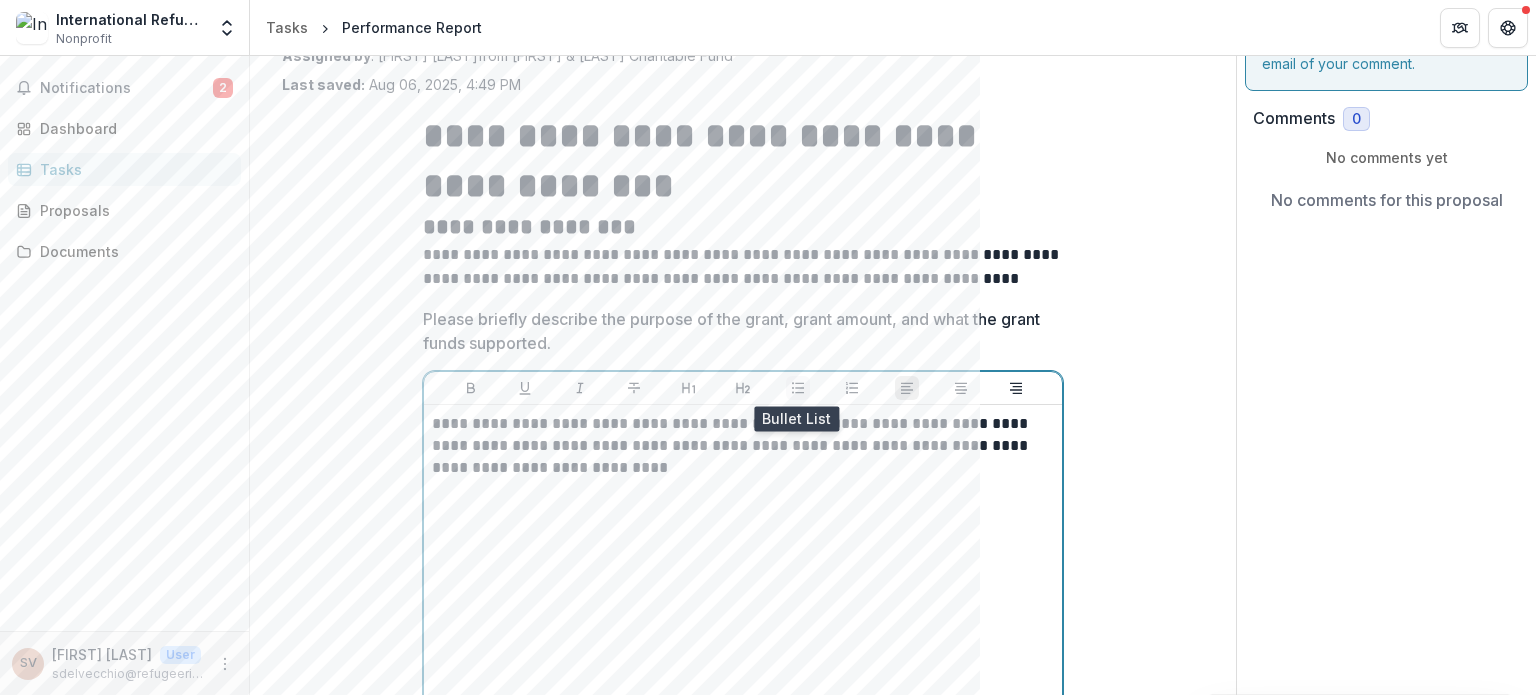 click 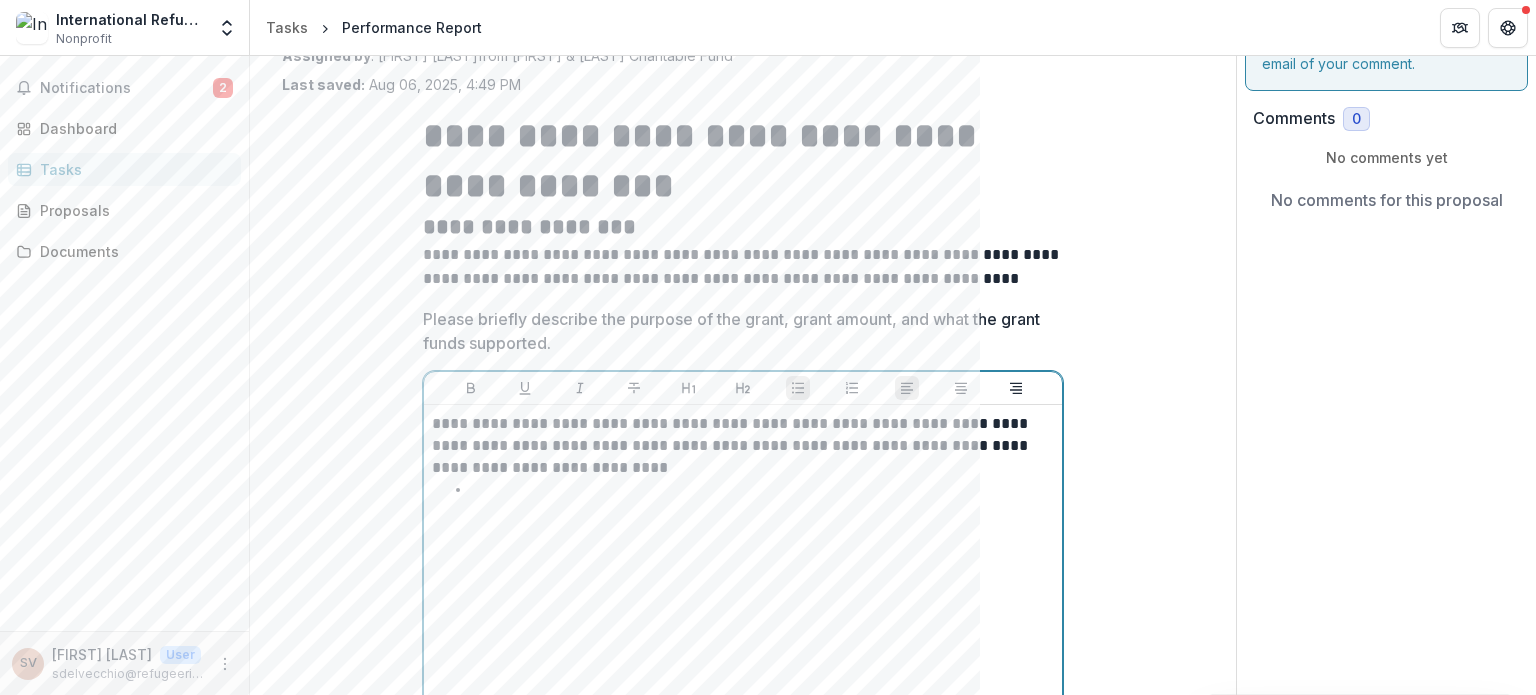 click on "**********" at bounding box center [743, 563] 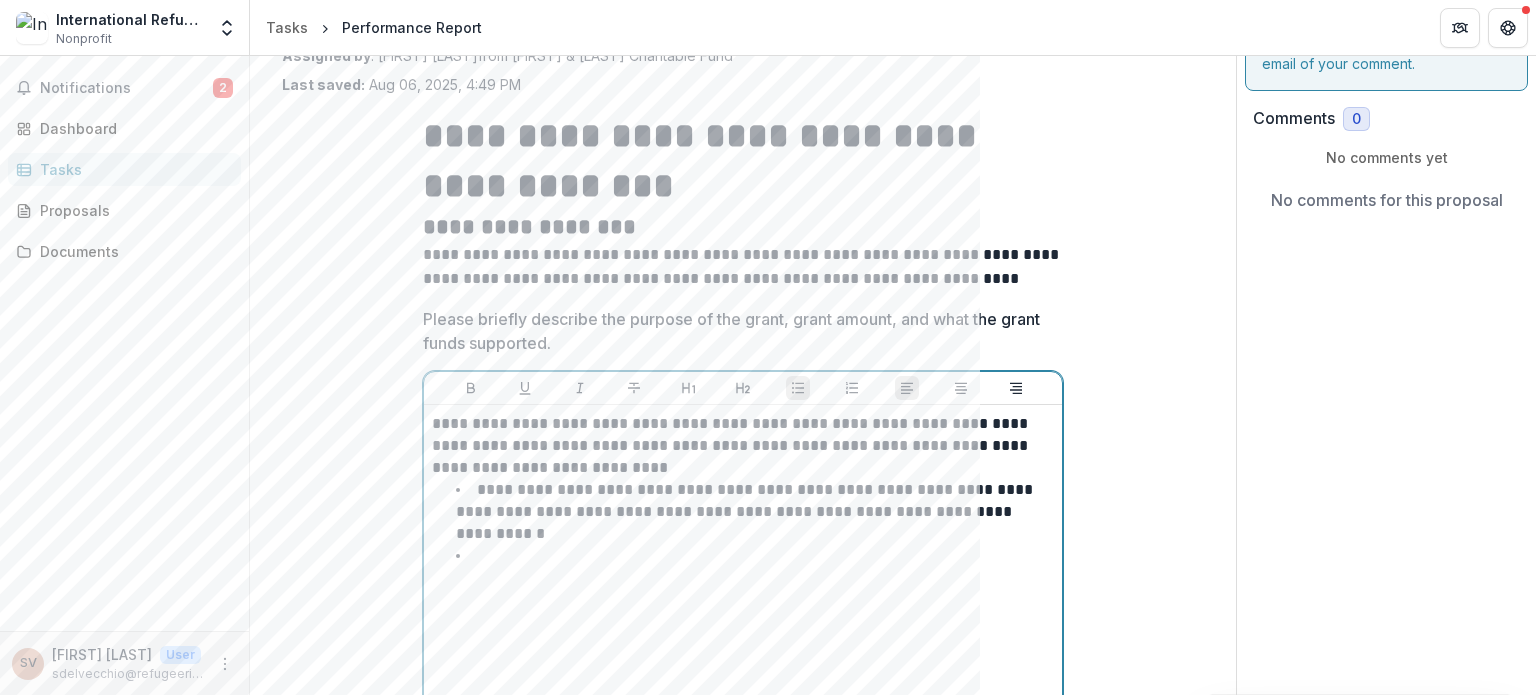 click on "**********" at bounding box center [743, 563] 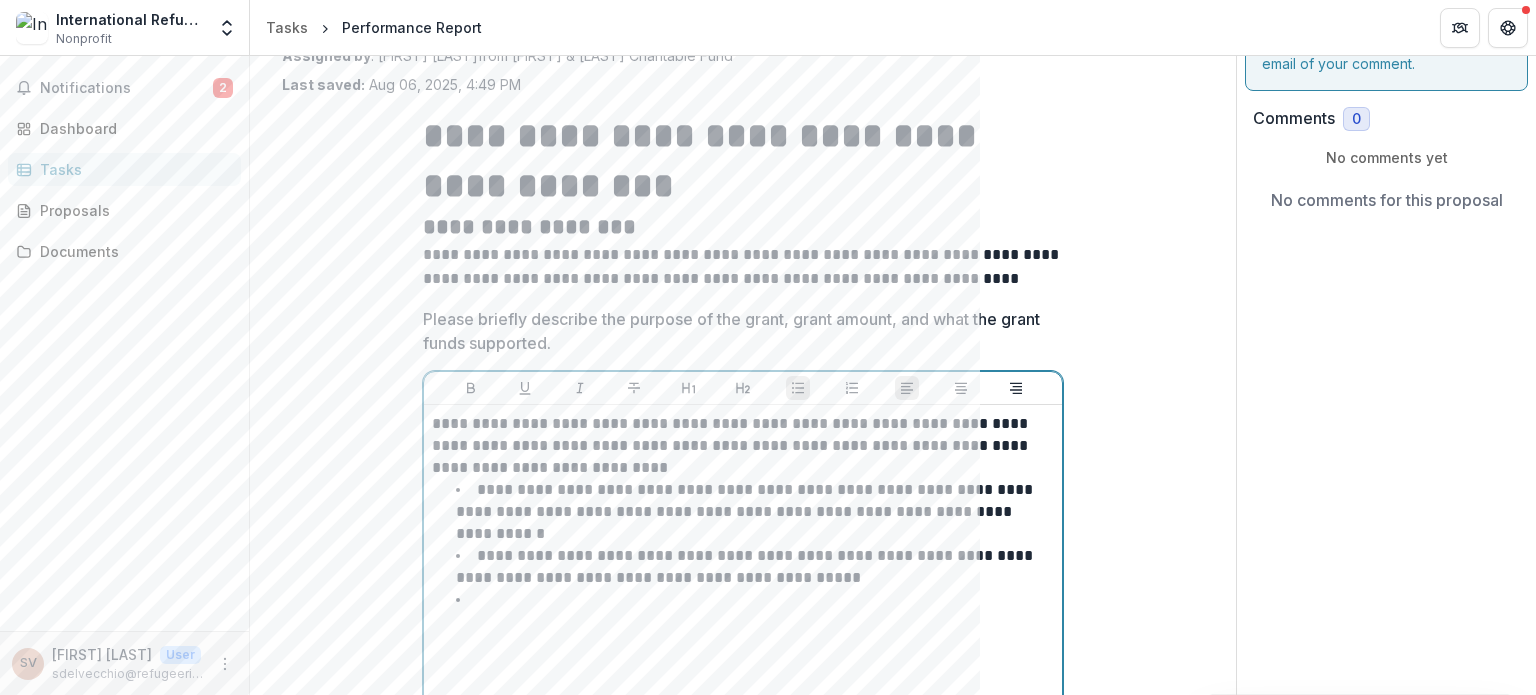 click on "**********" at bounding box center [743, 563] 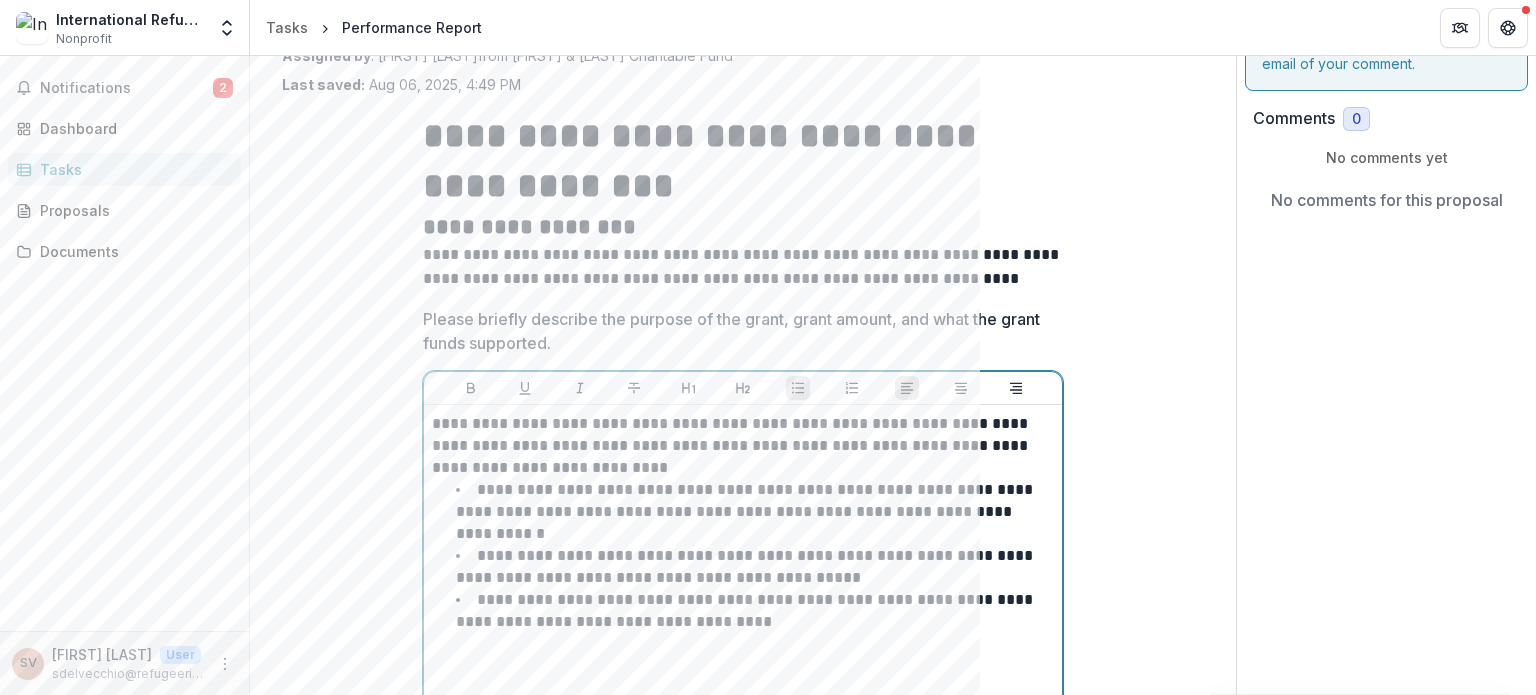 click on "**********" at bounding box center (746, 610) 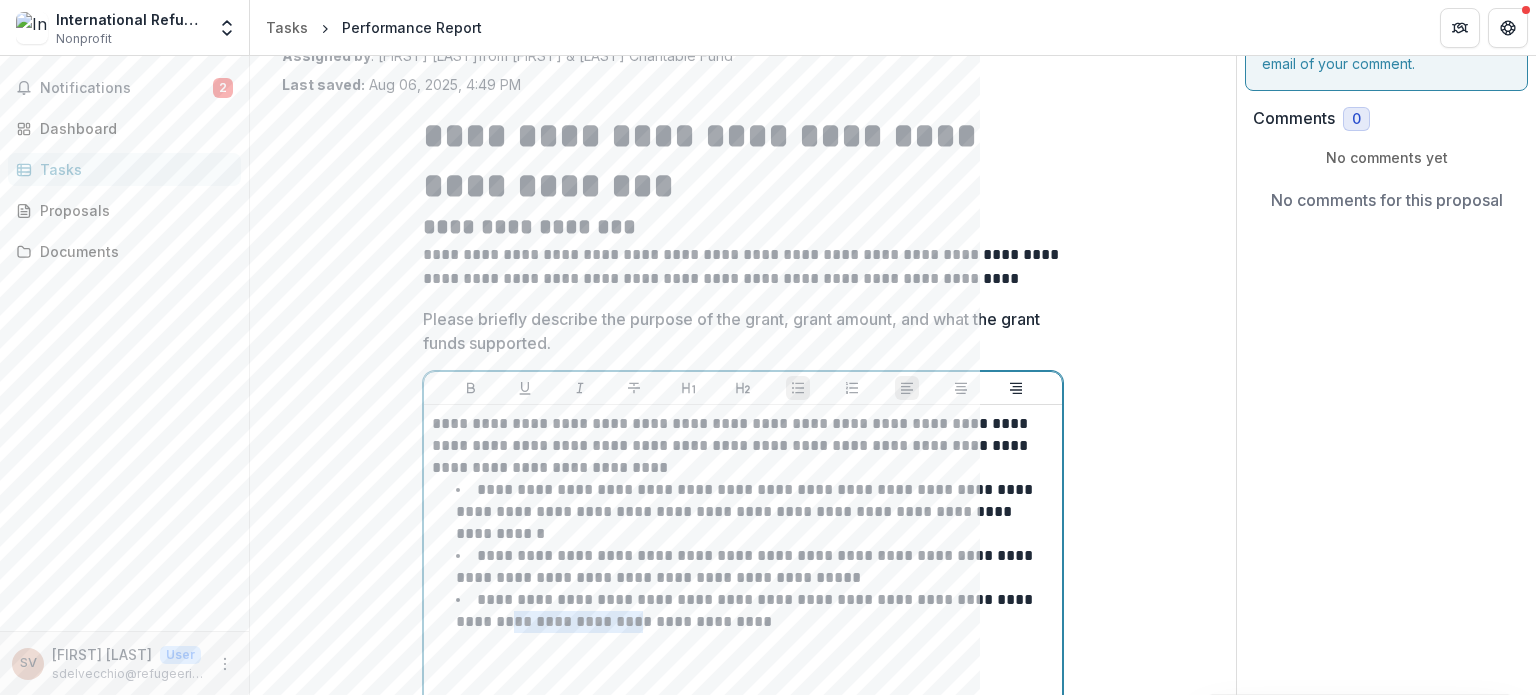 click on "**********" at bounding box center (746, 610) 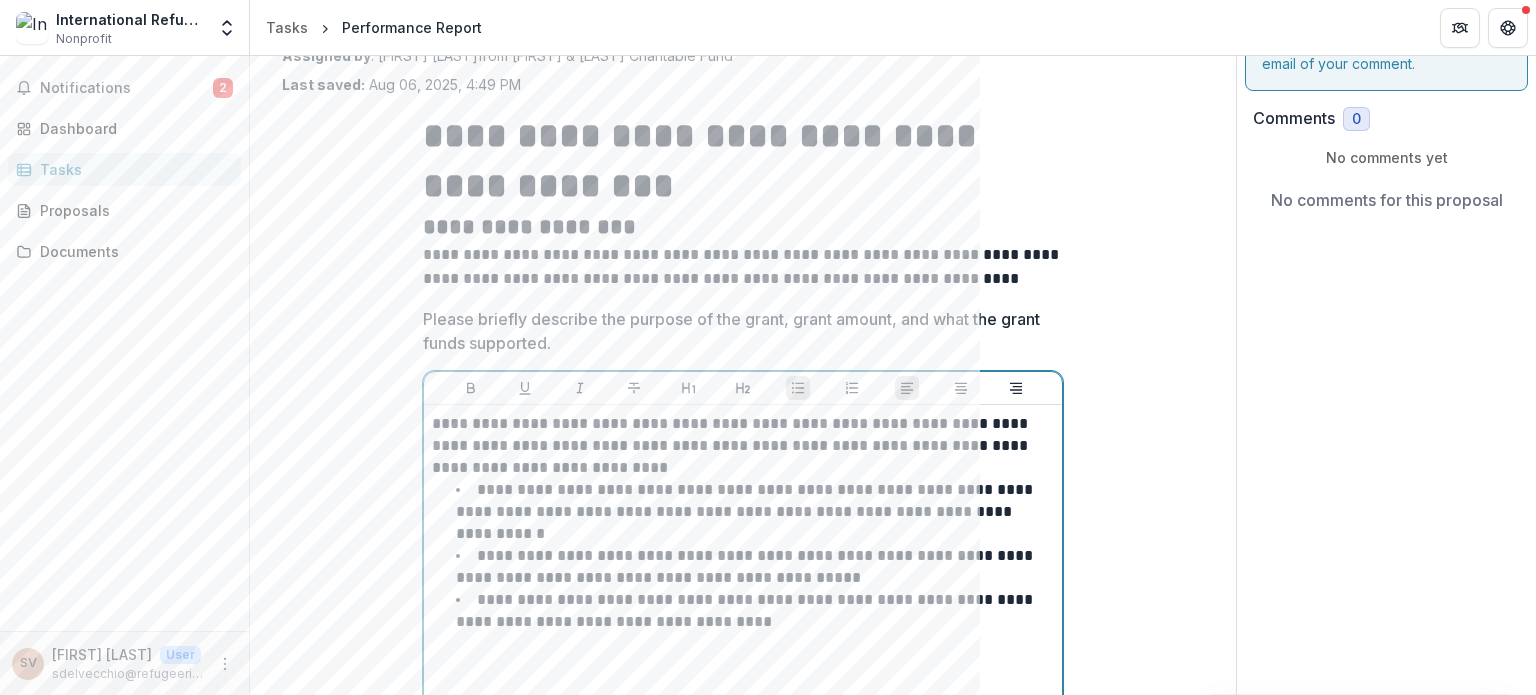 click on "**********" at bounding box center [755, 611] 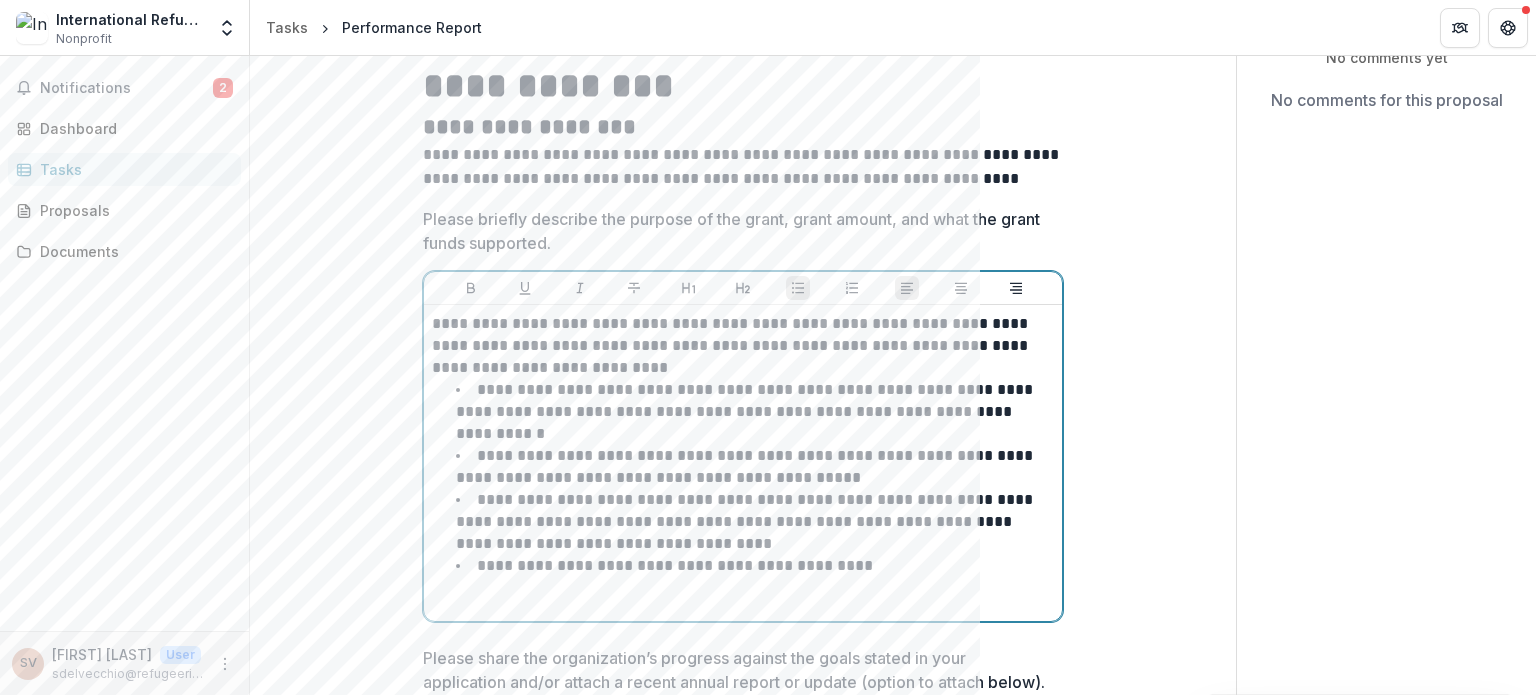 drag, startPoint x: 633, startPoint y: 581, endPoint x: 699, endPoint y: 567, distance: 67.46851 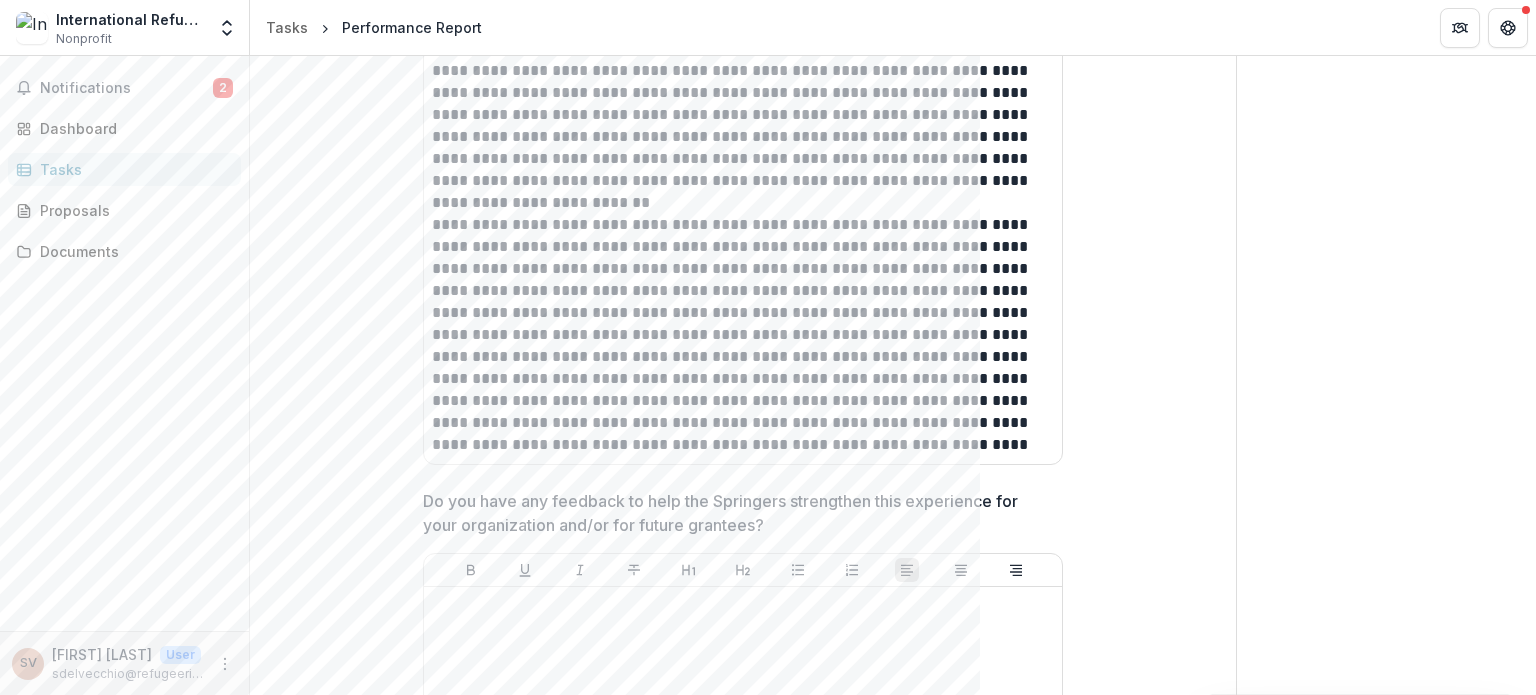 scroll, scrollTop: 4512, scrollLeft: 0, axis: vertical 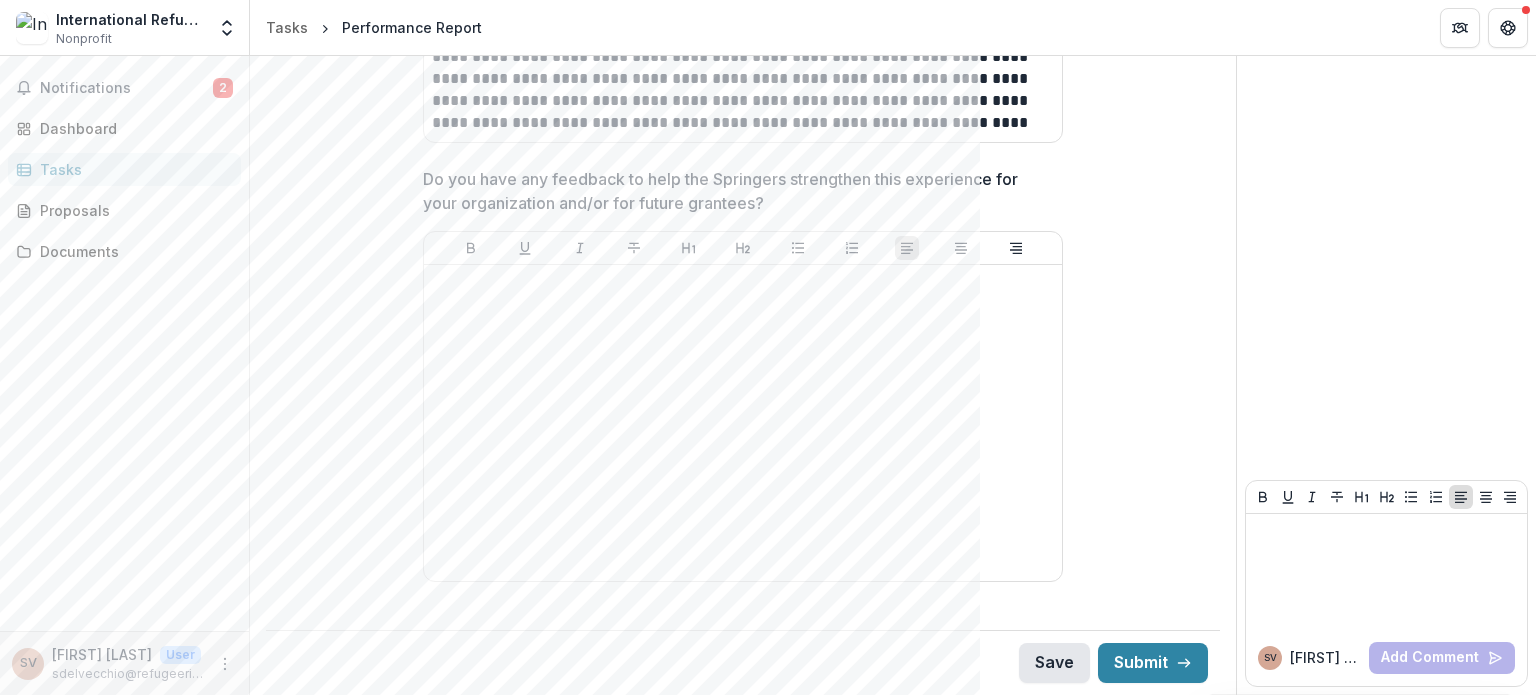 click on "Save" at bounding box center [1054, 663] 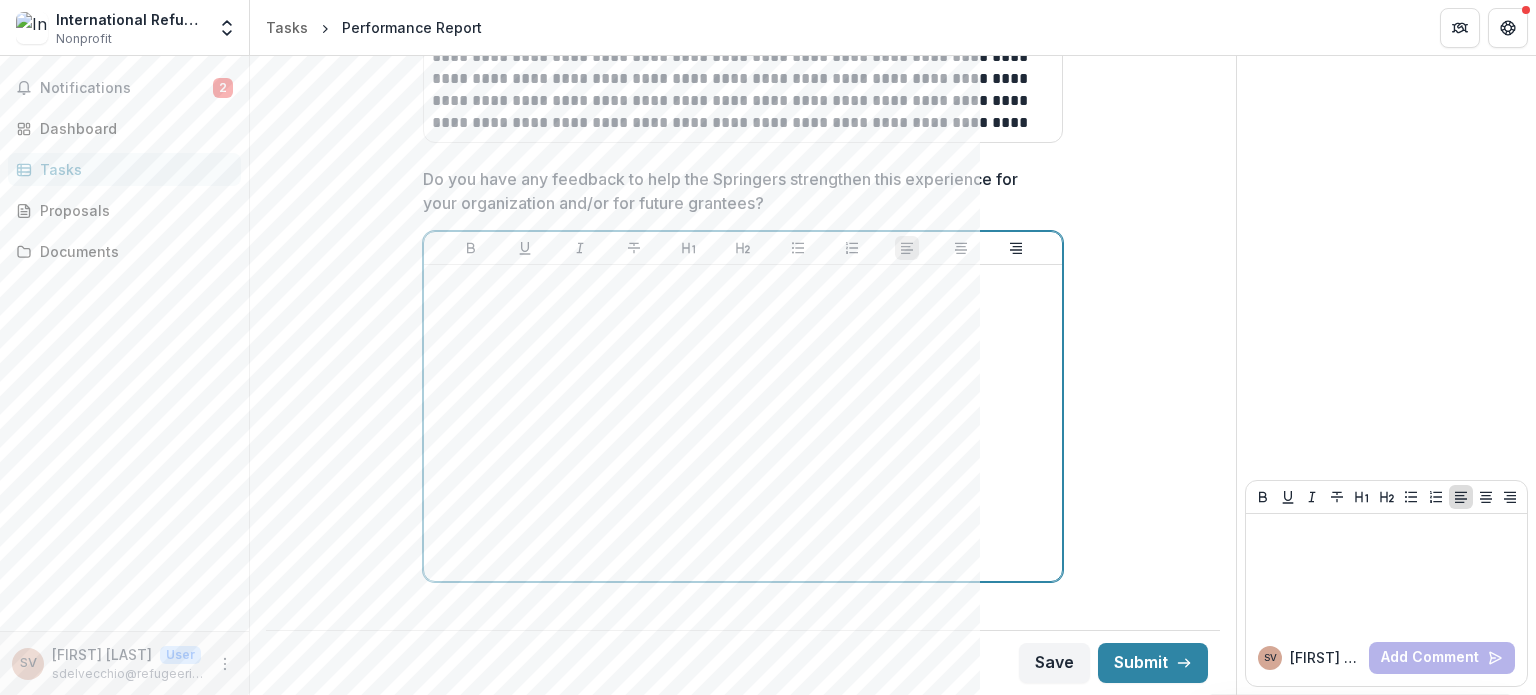 click at bounding box center [743, 423] 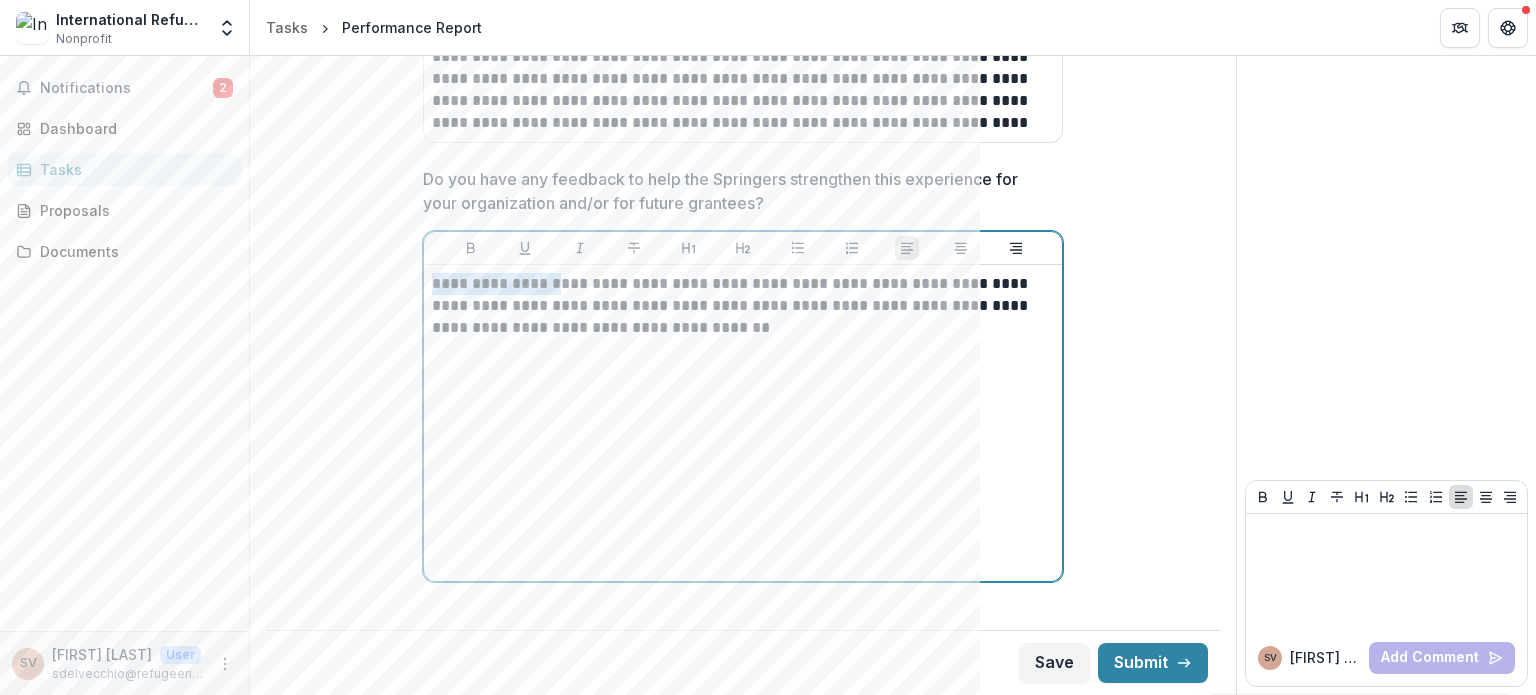 drag, startPoint x: 548, startPoint y: 285, endPoint x: 356, endPoint y: 273, distance: 192.37463 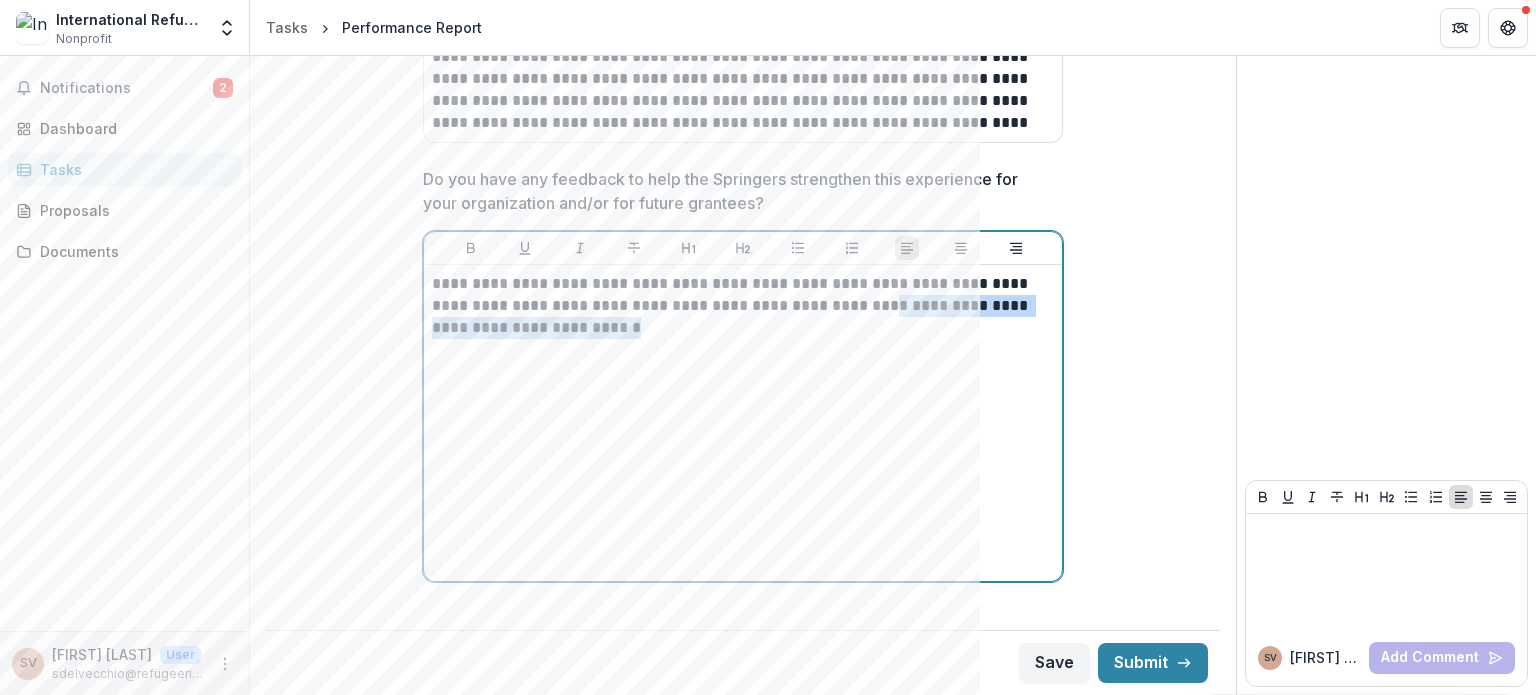 drag, startPoint x: 908, startPoint y: 323, endPoint x: 819, endPoint y: 311, distance: 89.80534 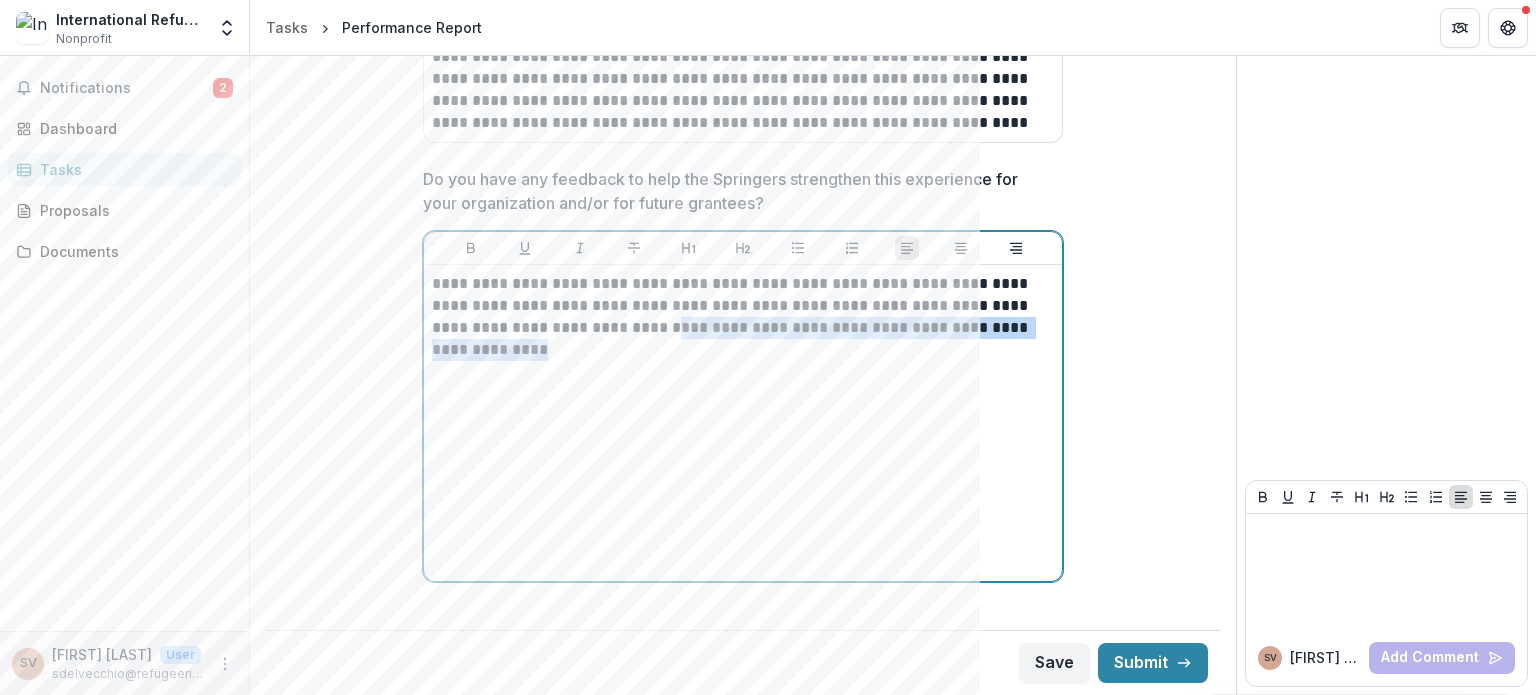 drag, startPoint x: 584, startPoint y: 331, endPoint x: 1165, endPoint y: 339, distance: 581.05505 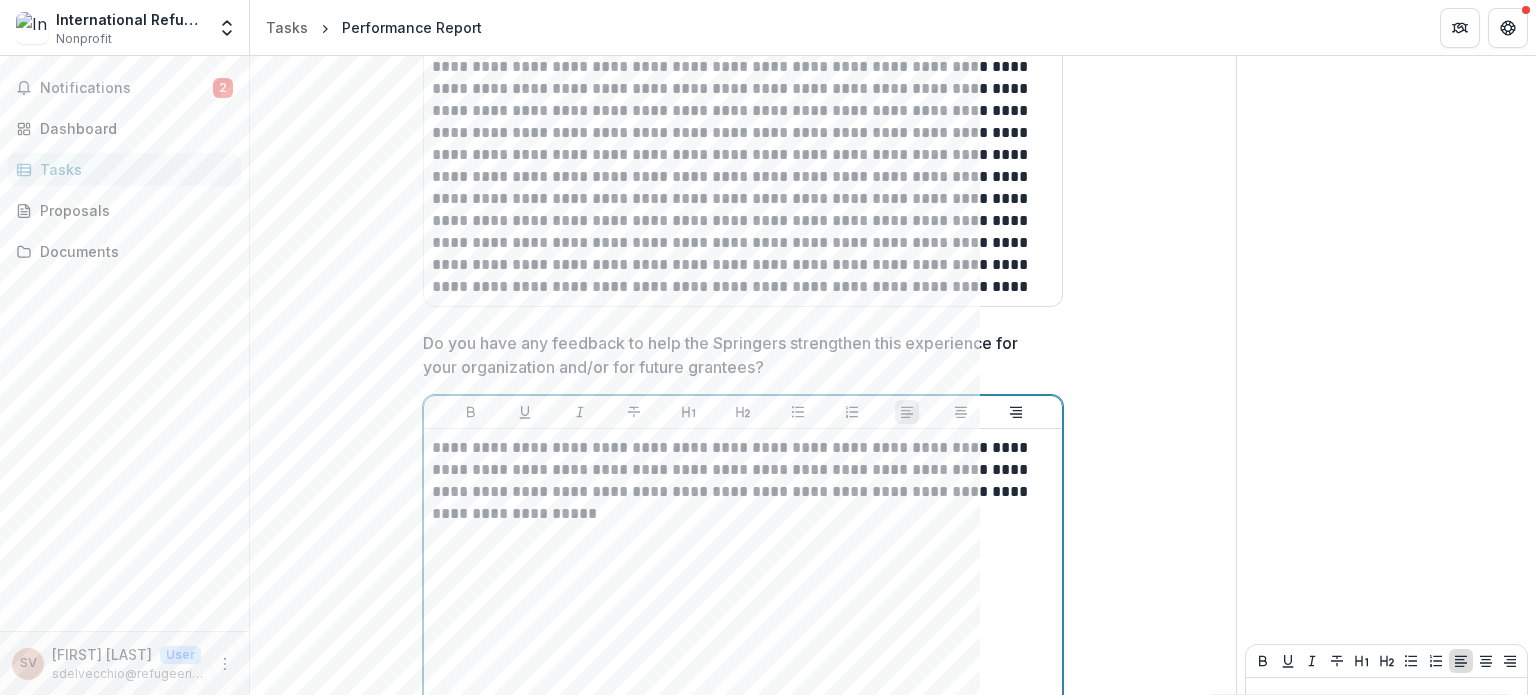 scroll, scrollTop: 4212, scrollLeft: 0, axis: vertical 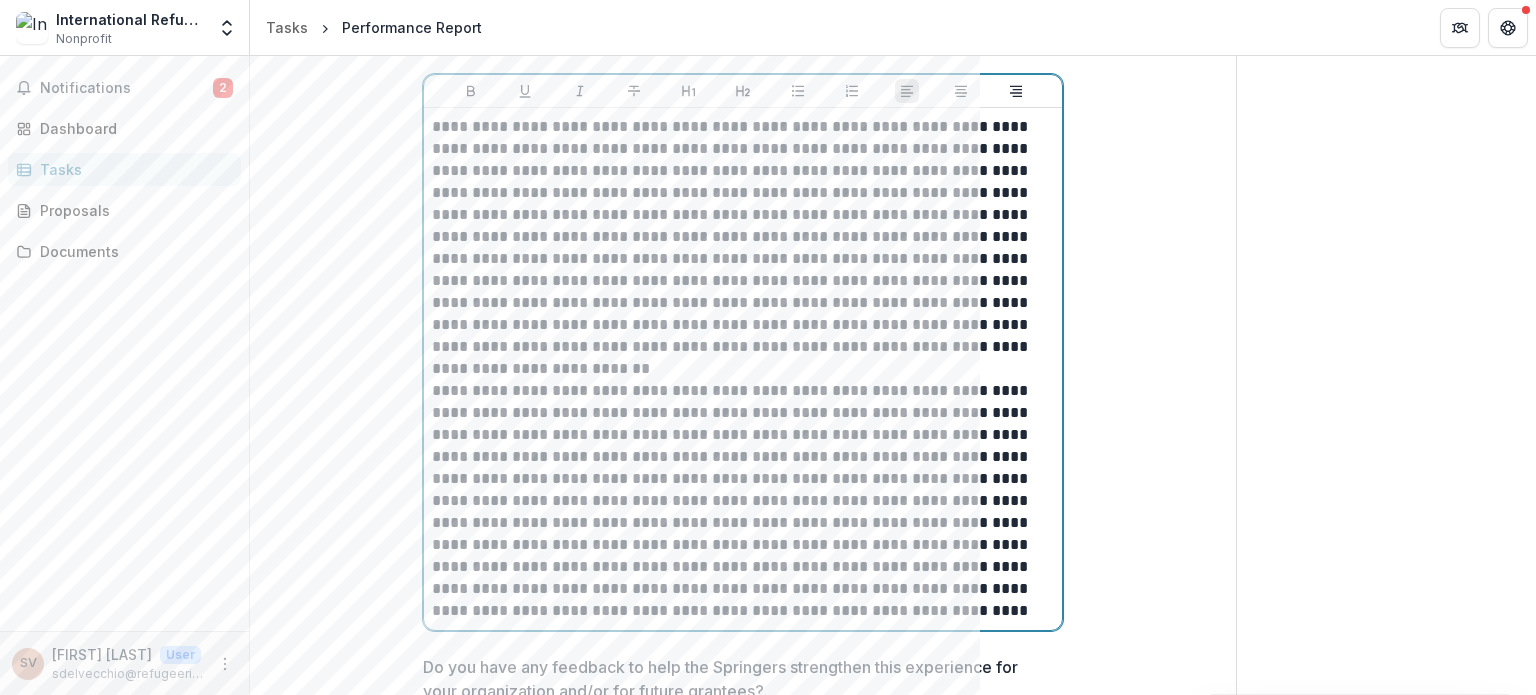 click on "**********" at bounding box center (743, 501) 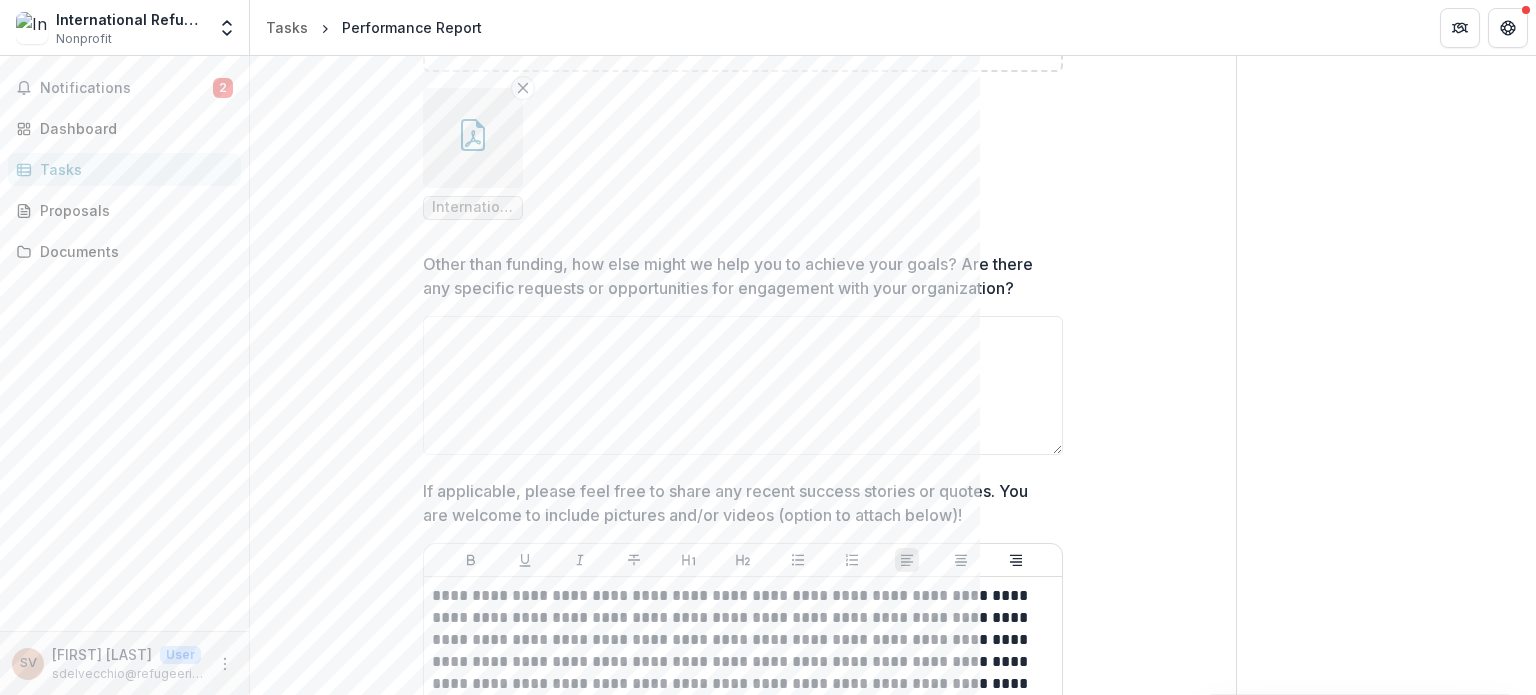 scroll, scrollTop: 2912, scrollLeft: 0, axis: vertical 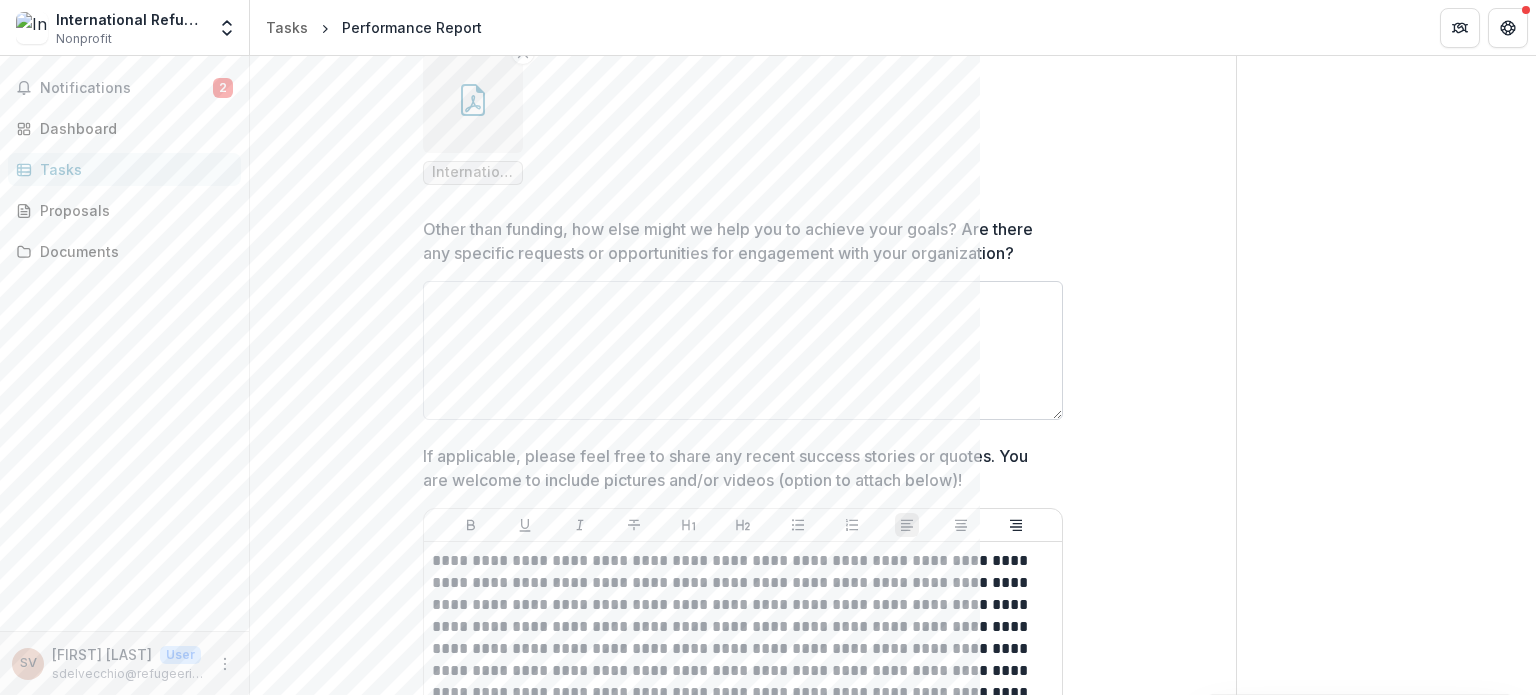 click on "Other than funding, how else might we help you to achieve your goals? Are there any specific requests or opportunities for engagement with your organization?" at bounding box center (743, 350) 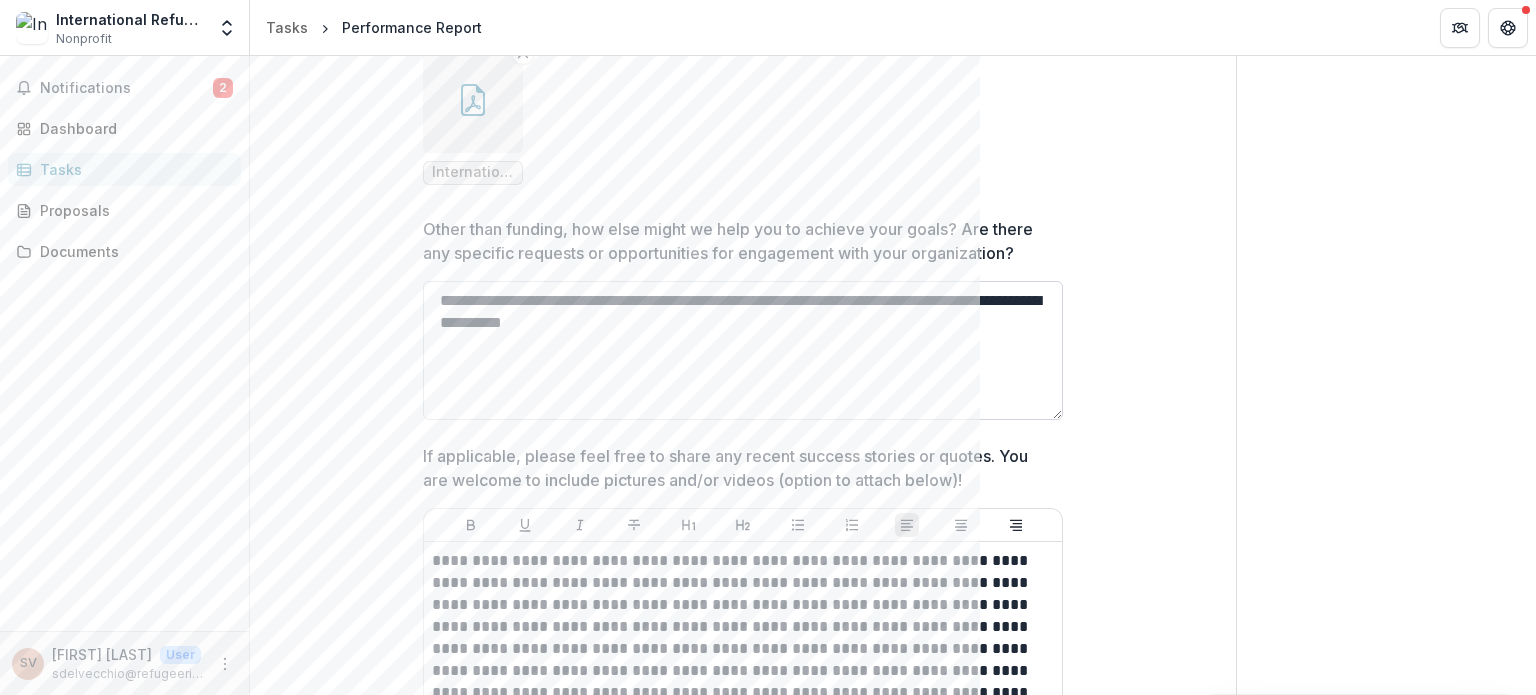 click on "**********" at bounding box center (743, 350) 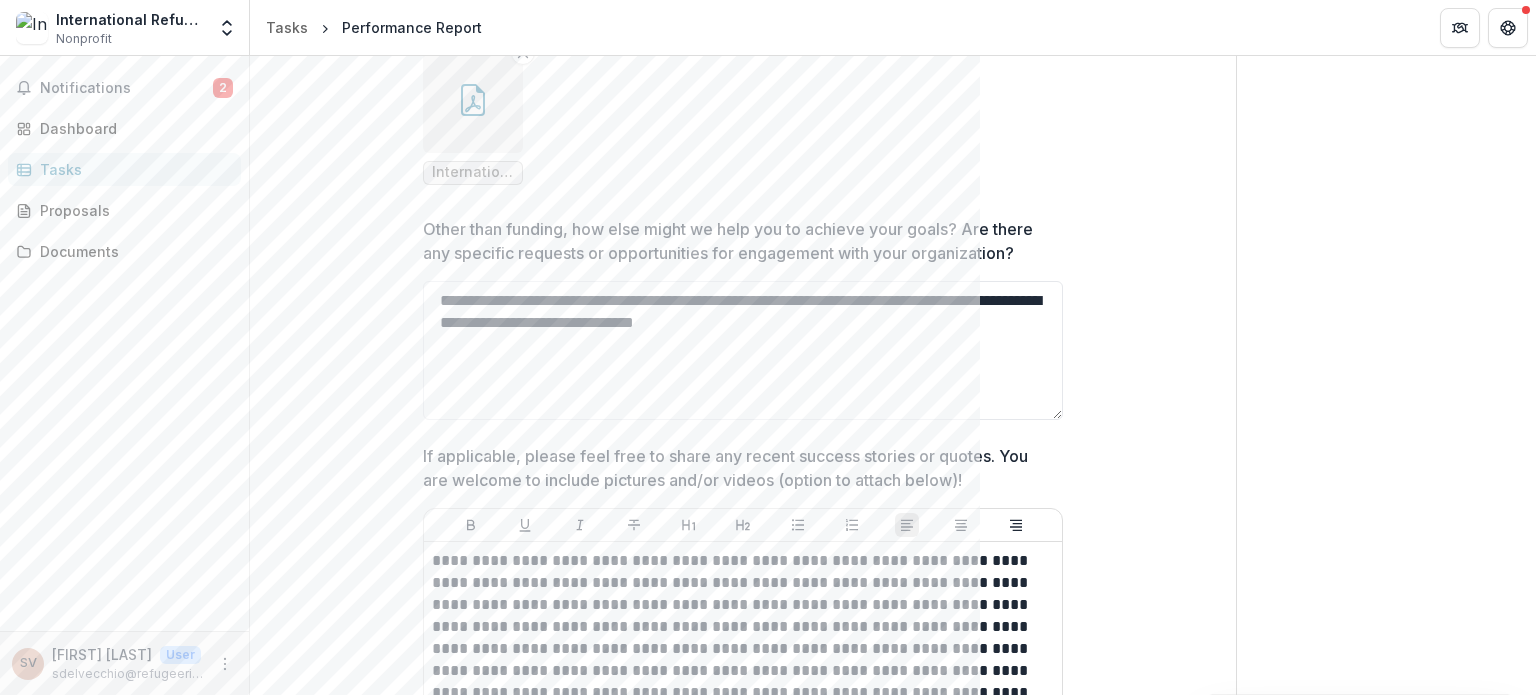 type on "**********" 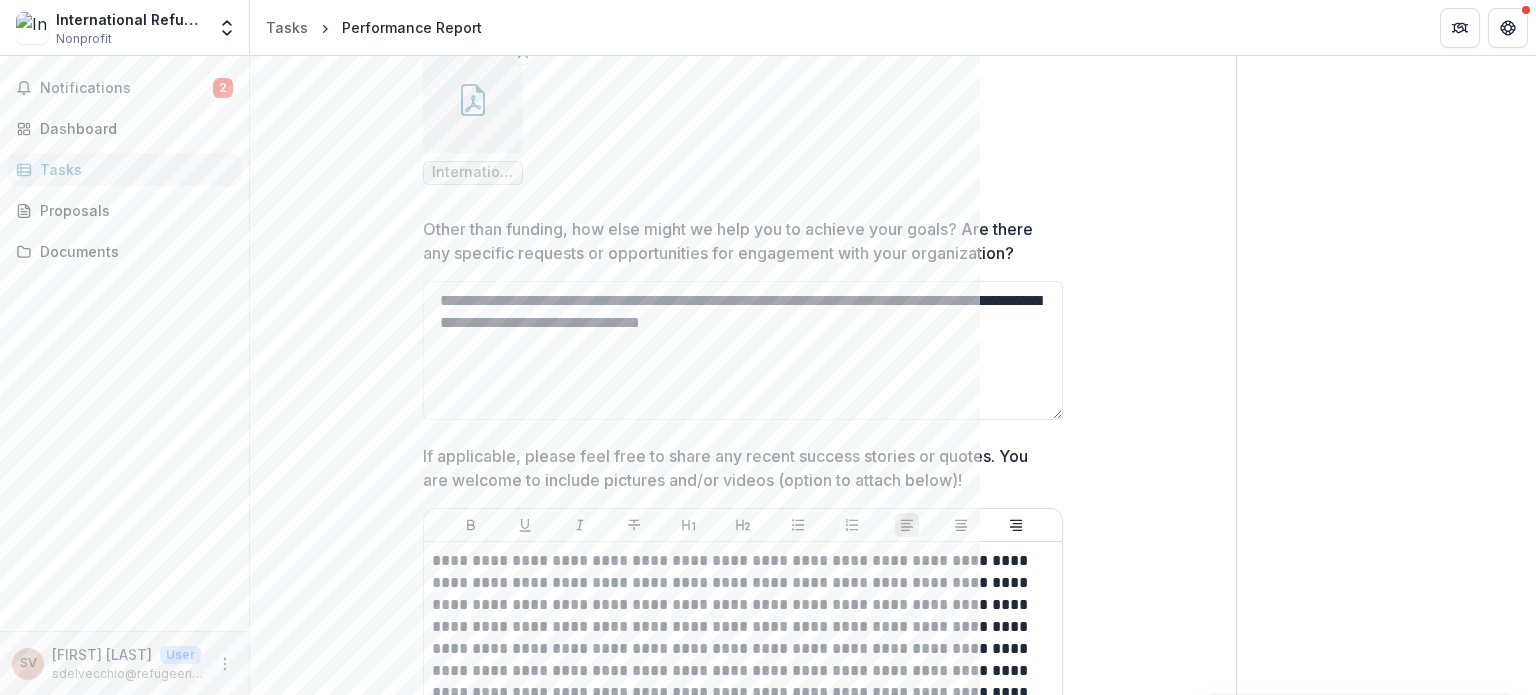 drag, startPoint x: 963, startPoint y: 345, endPoint x: 239, endPoint y: 298, distance: 725.5239 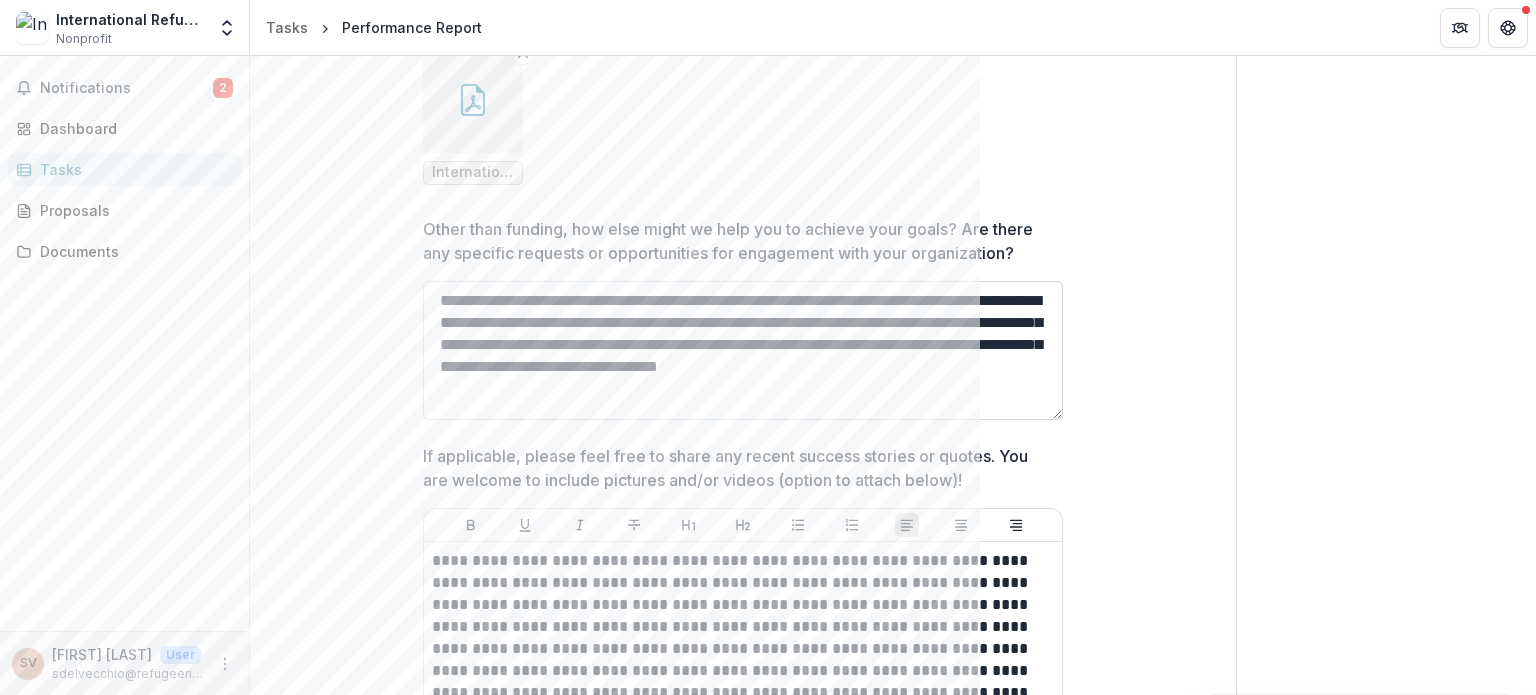 drag, startPoint x: 576, startPoint y: 407, endPoint x: 556, endPoint y: 407, distance: 20 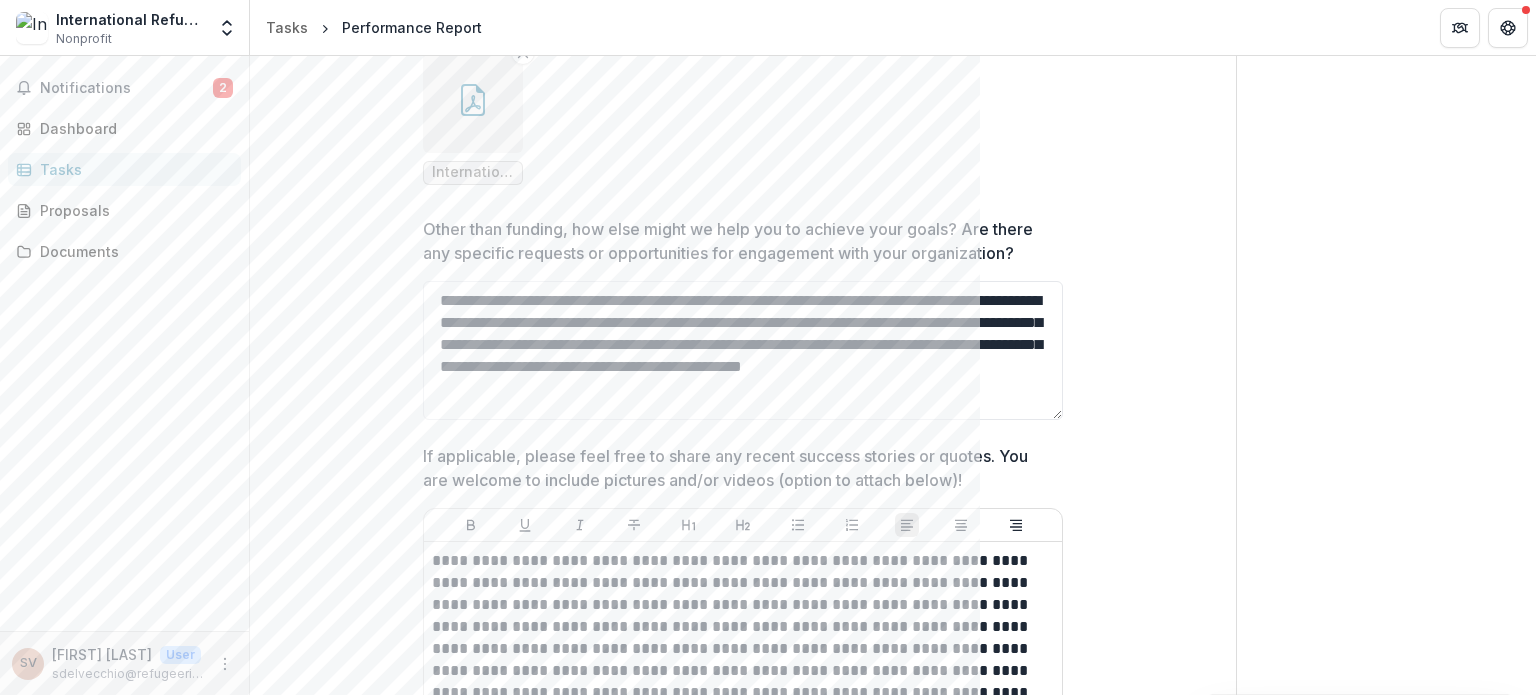 type on "**********" 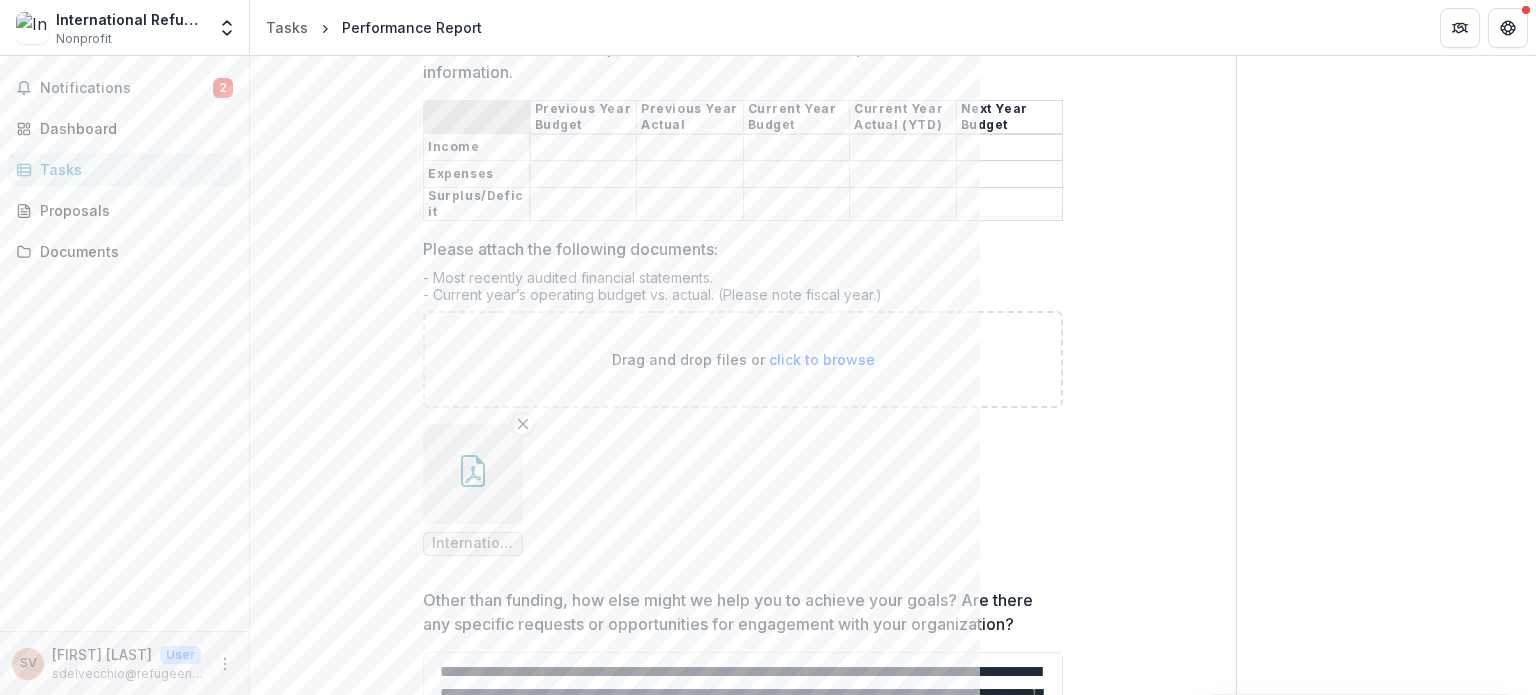 scroll, scrollTop: 2512, scrollLeft: 0, axis: vertical 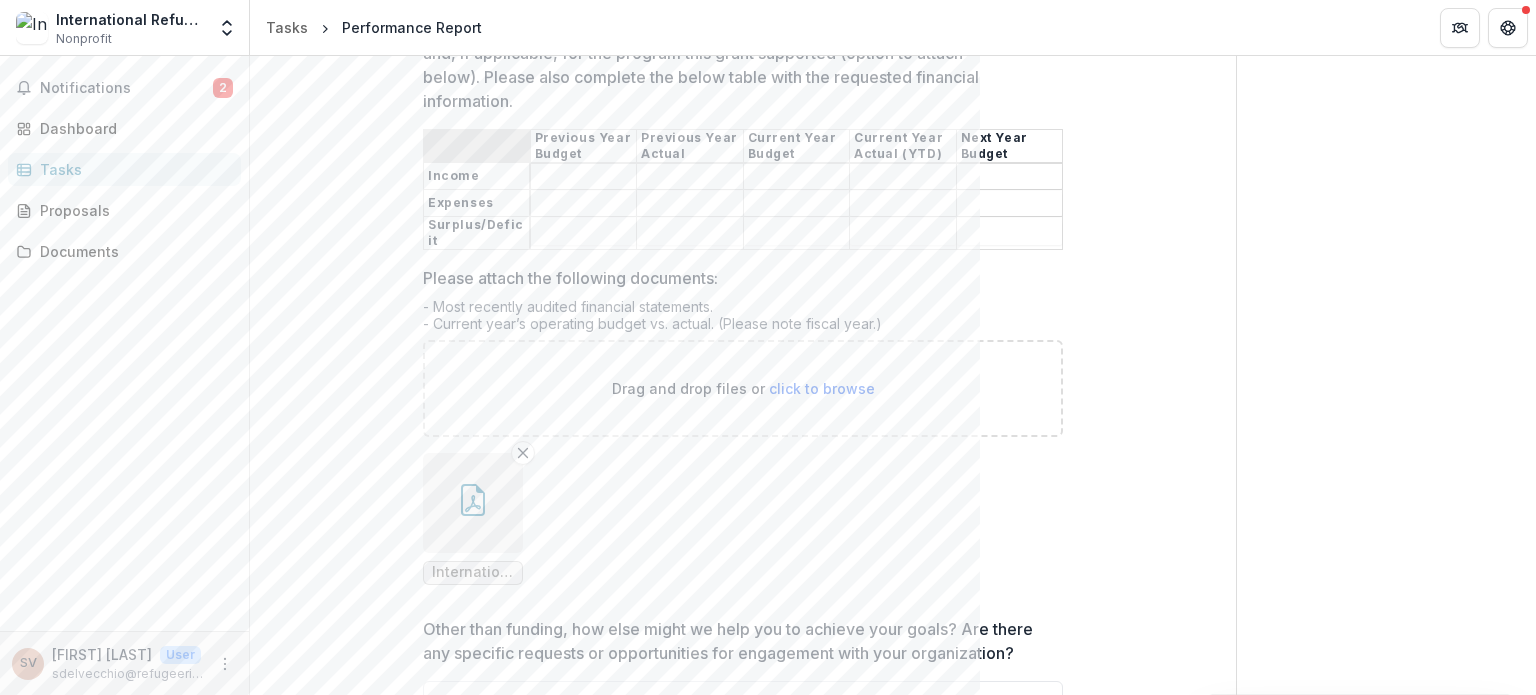 click on "Please share a detailed accounting of the budget to actual for the organization, and, if applicable, for the program this grant supported (option to attach below). Please also complete the below table with the requested financial information." at bounding box center [1010, 177] 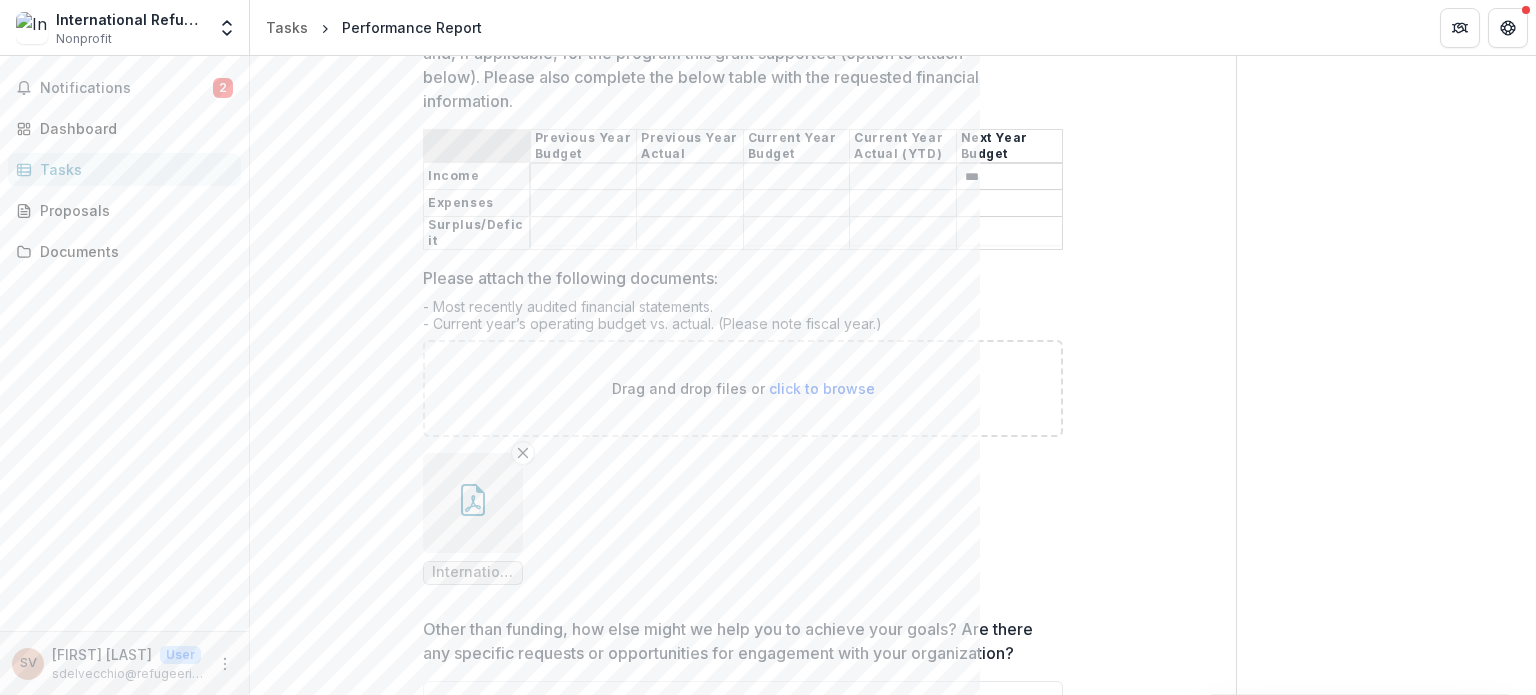type on "***" 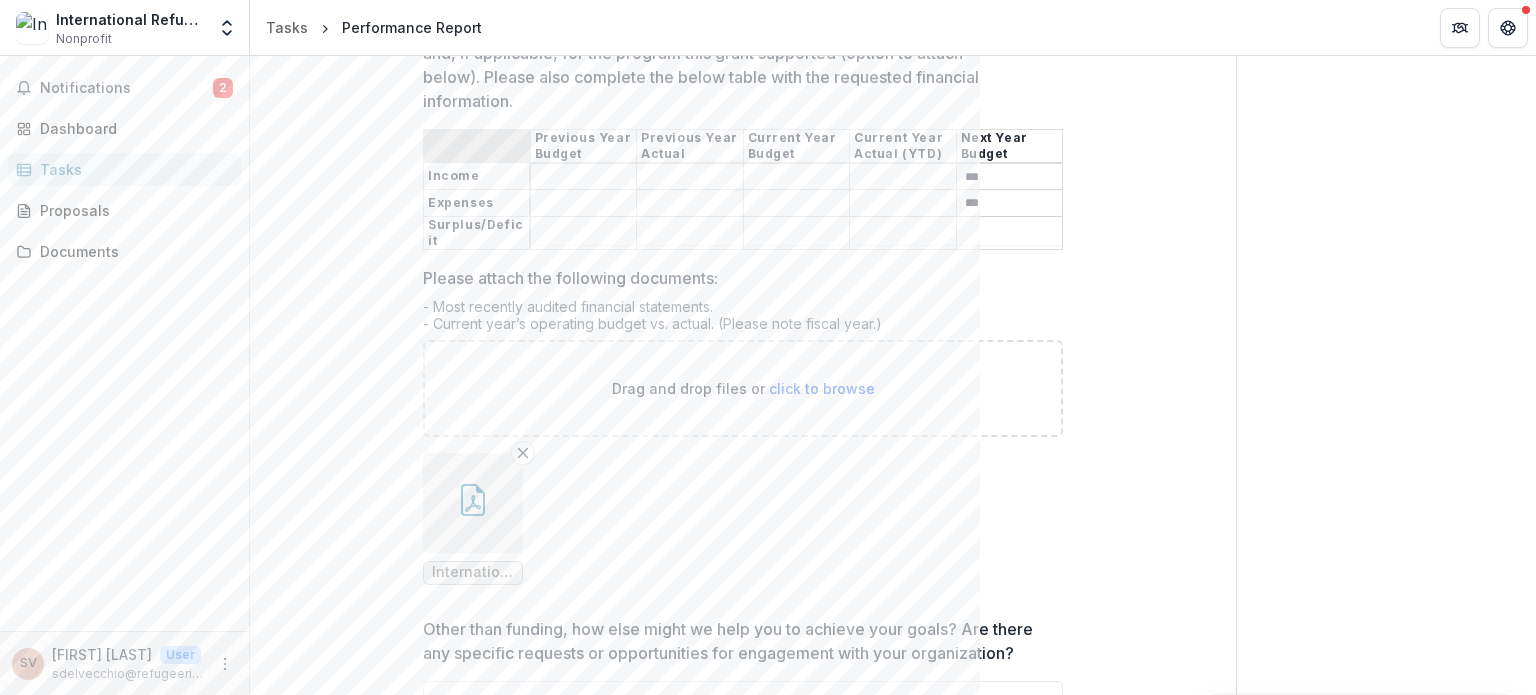 type on "***" 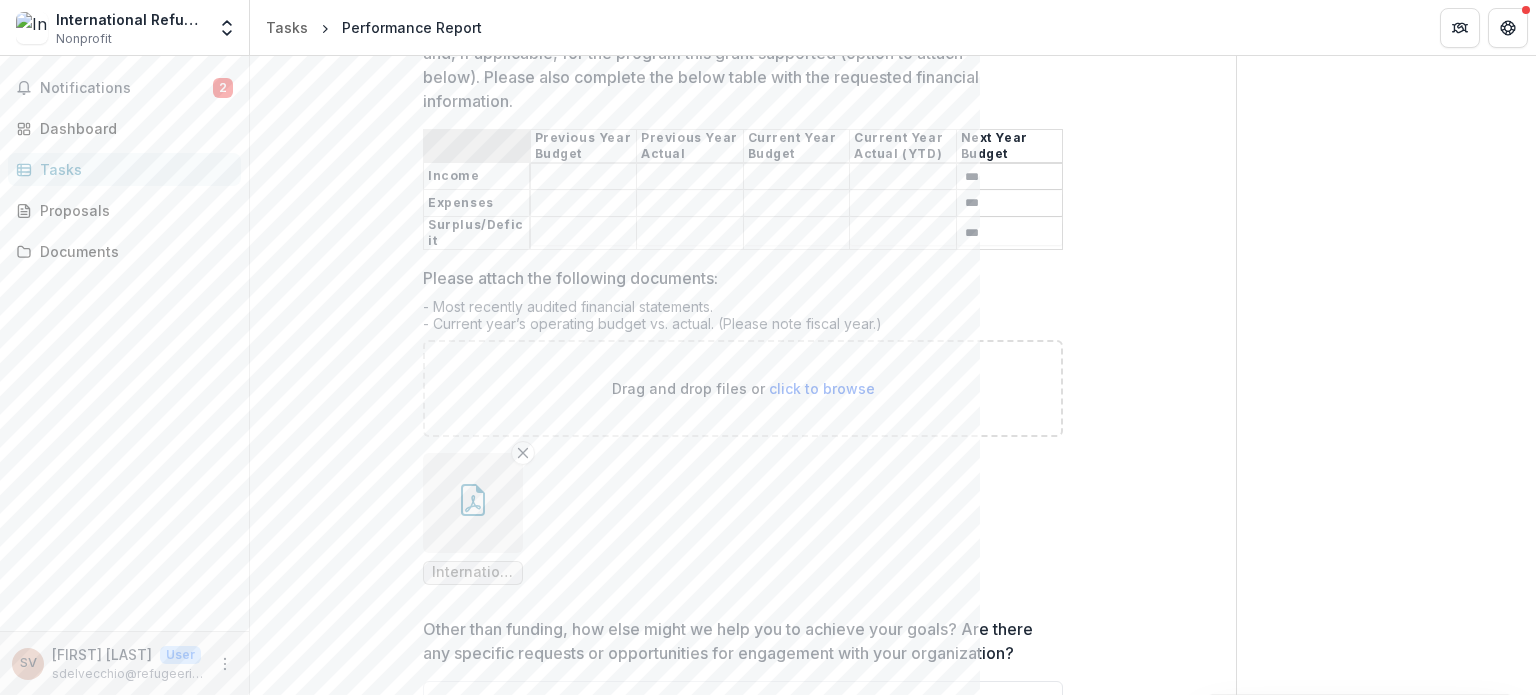 type on "***" 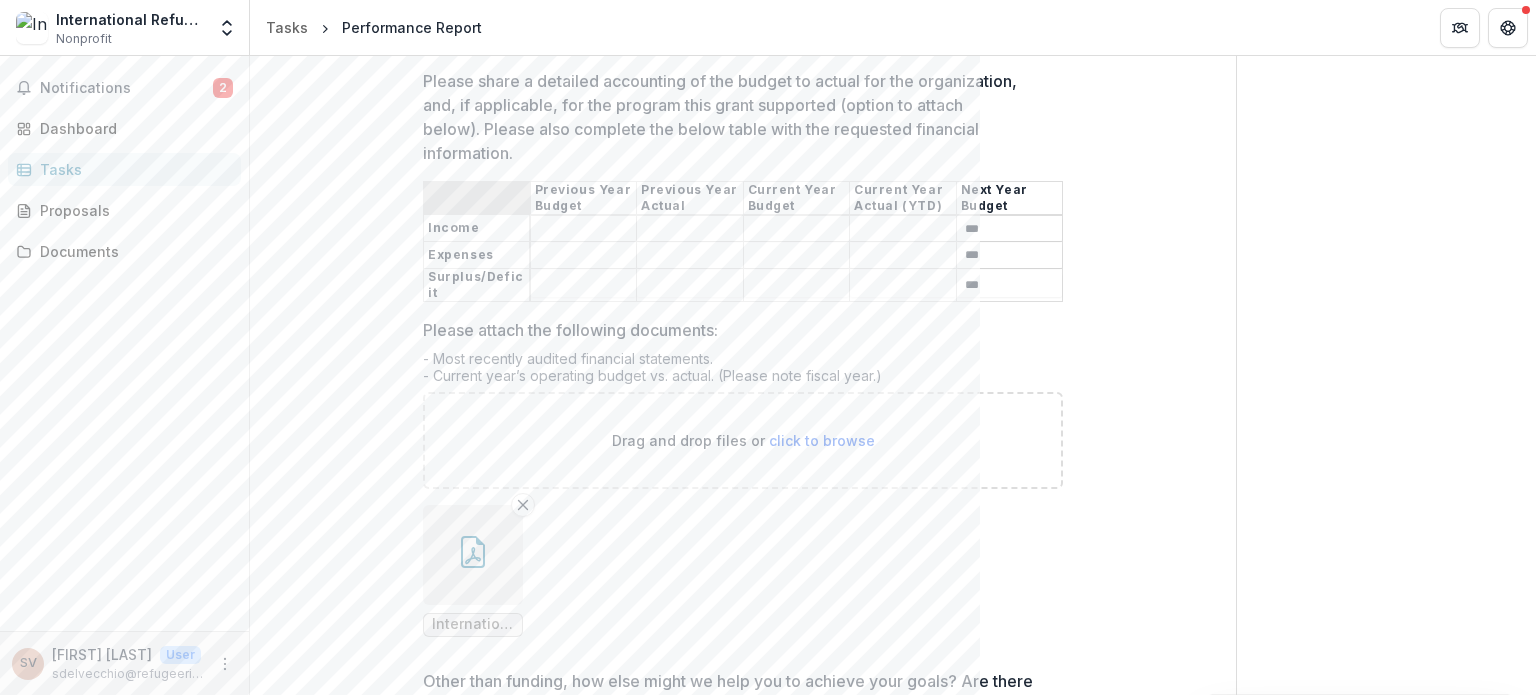scroll, scrollTop: 2412, scrollLeft: 0, axis: vertical 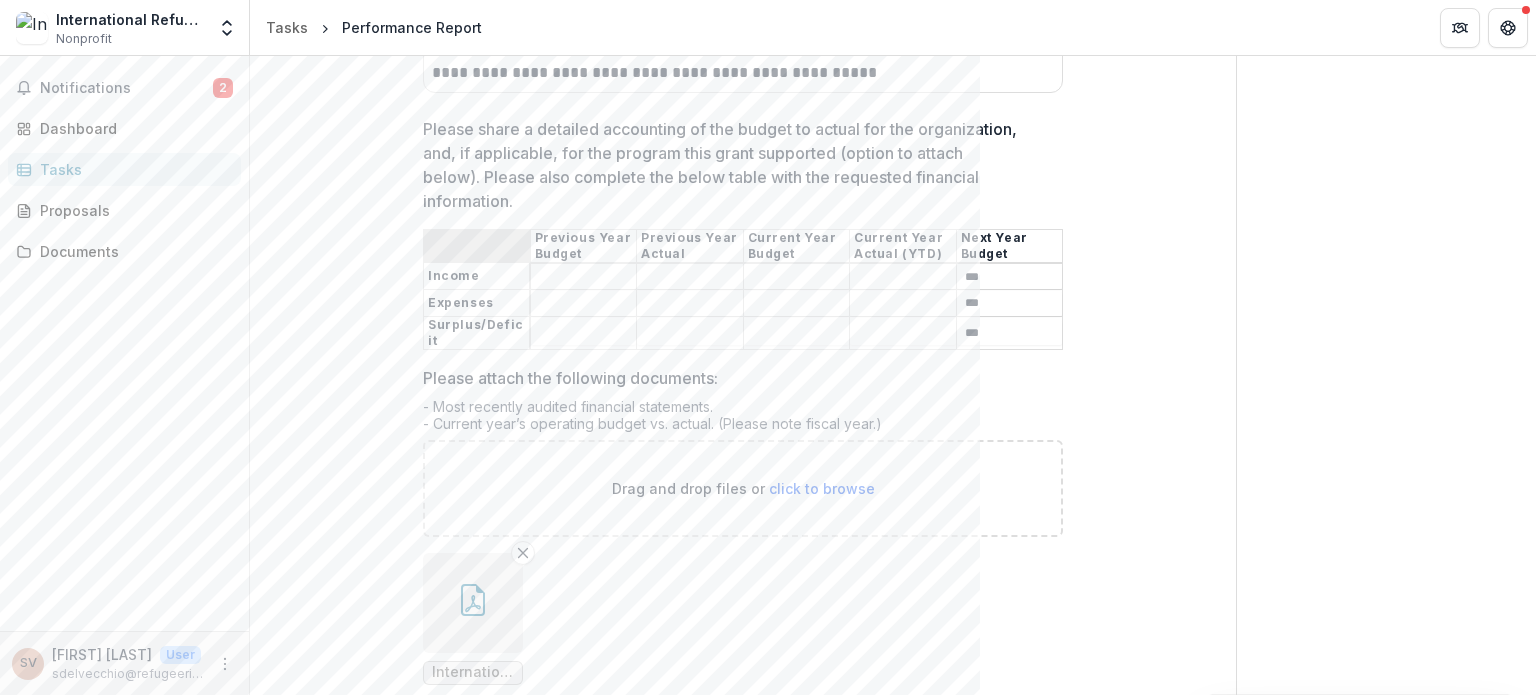 click on "Please share a detailed accounting of the budget to actual for the organization, and, if applicable, for the program this grant supported (option to attach below). Please also complete the below table with the requested financial information." at bounding box center [583, 277] 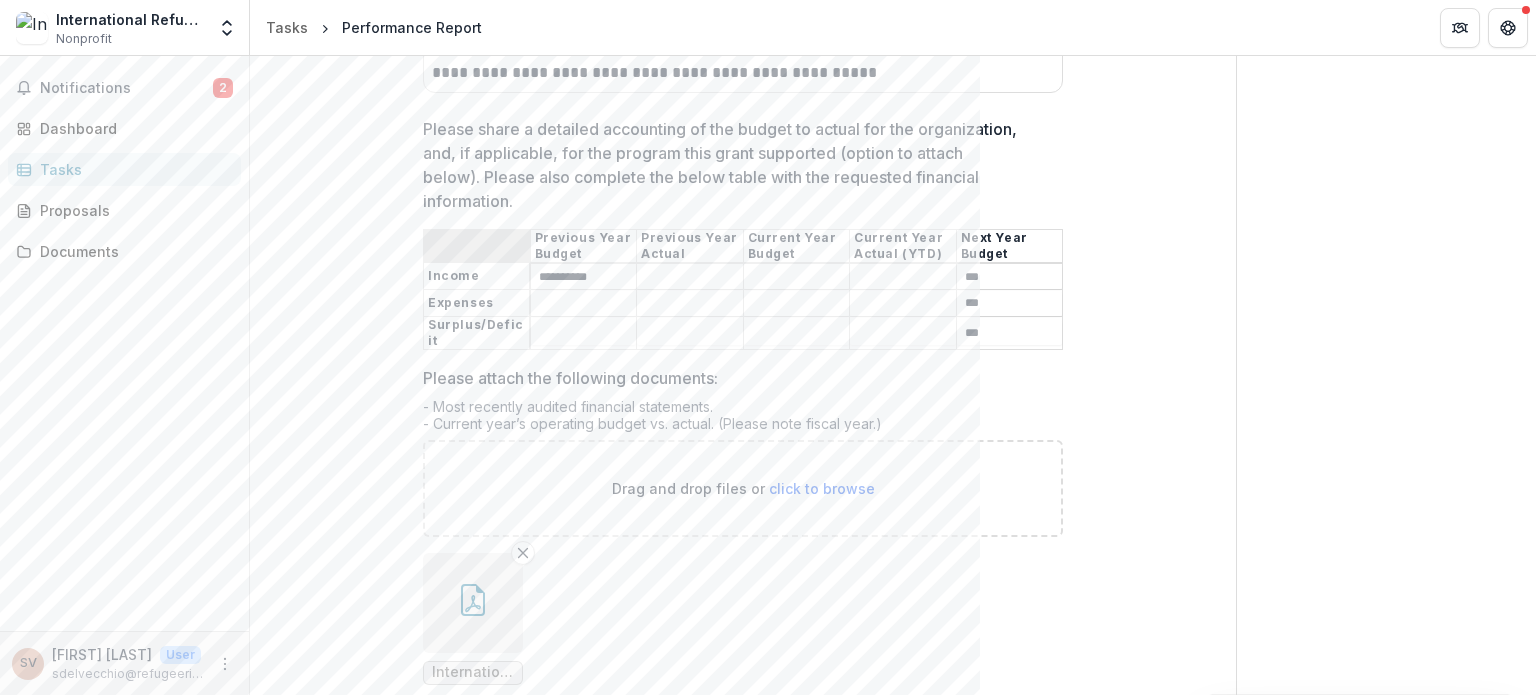 type on "**********" 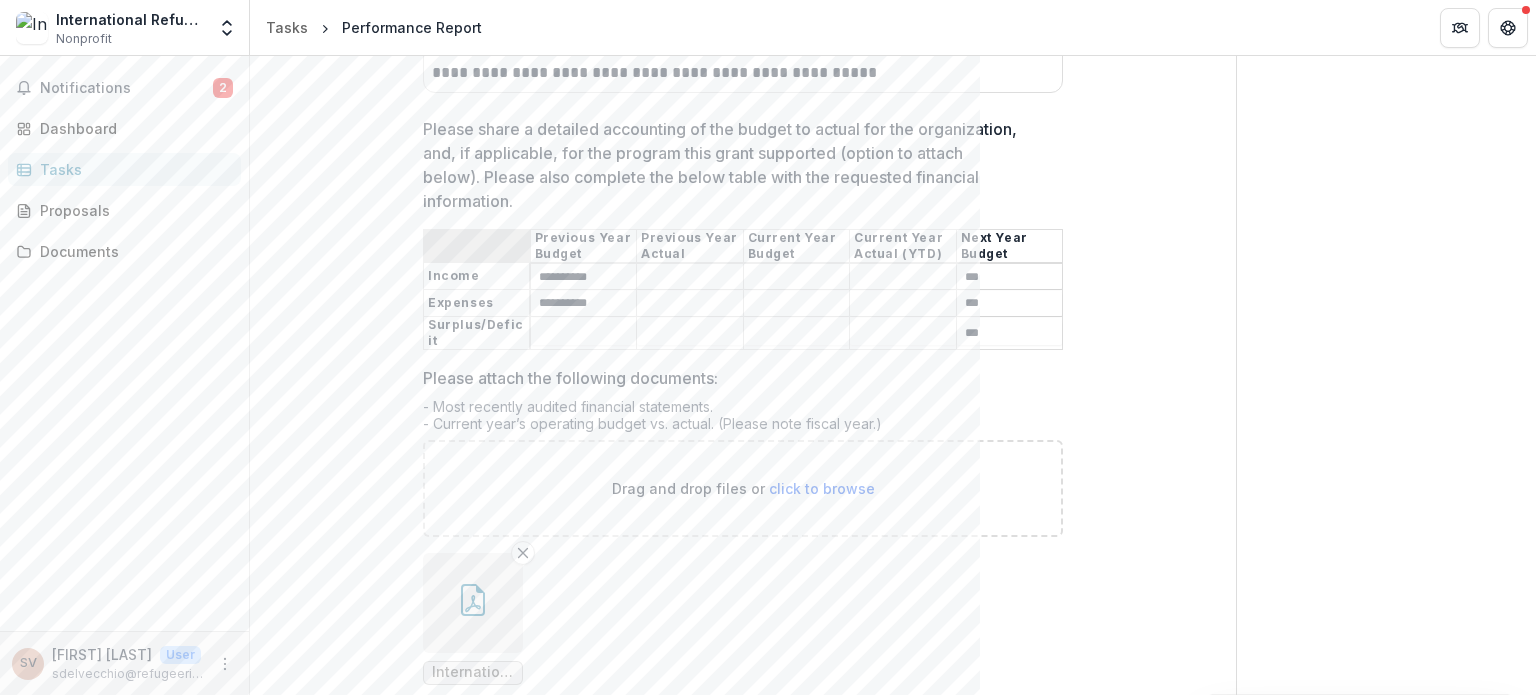 type on "**********" 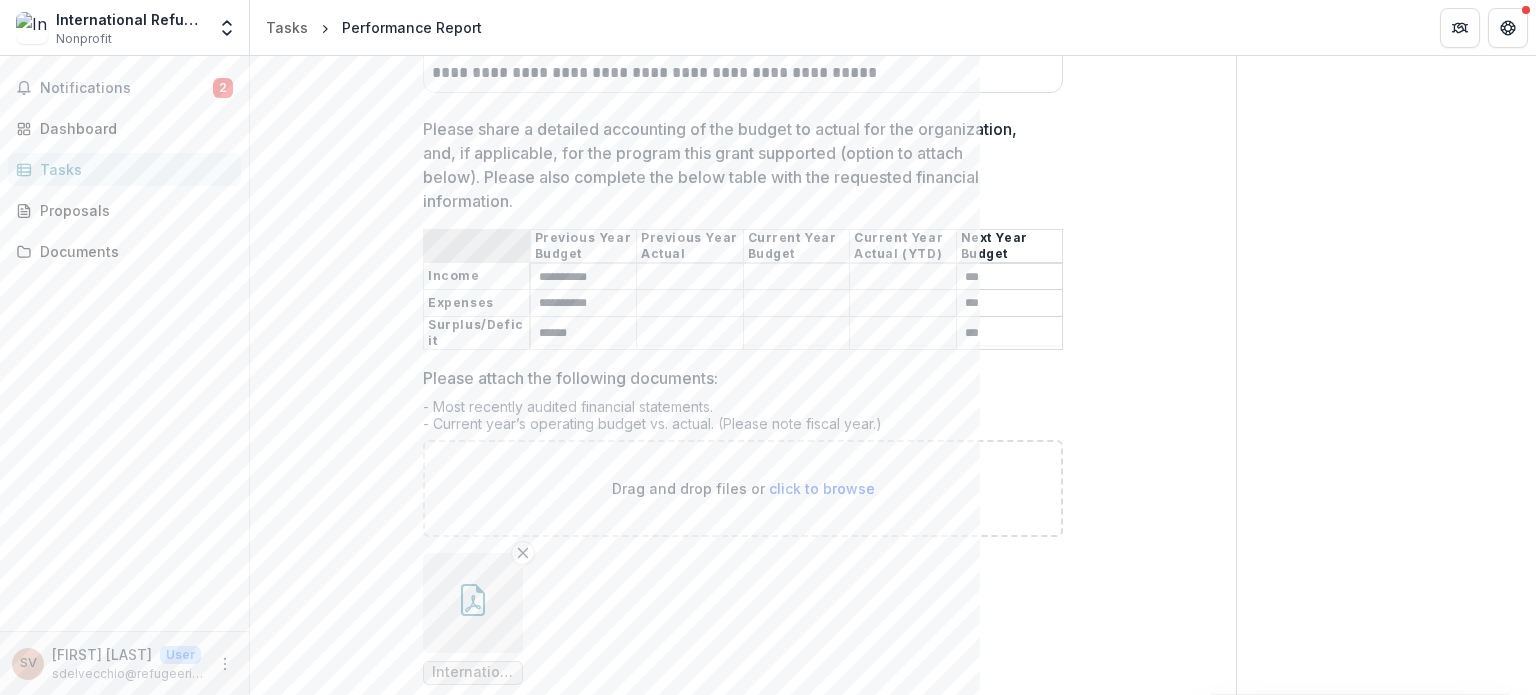 type on "******" 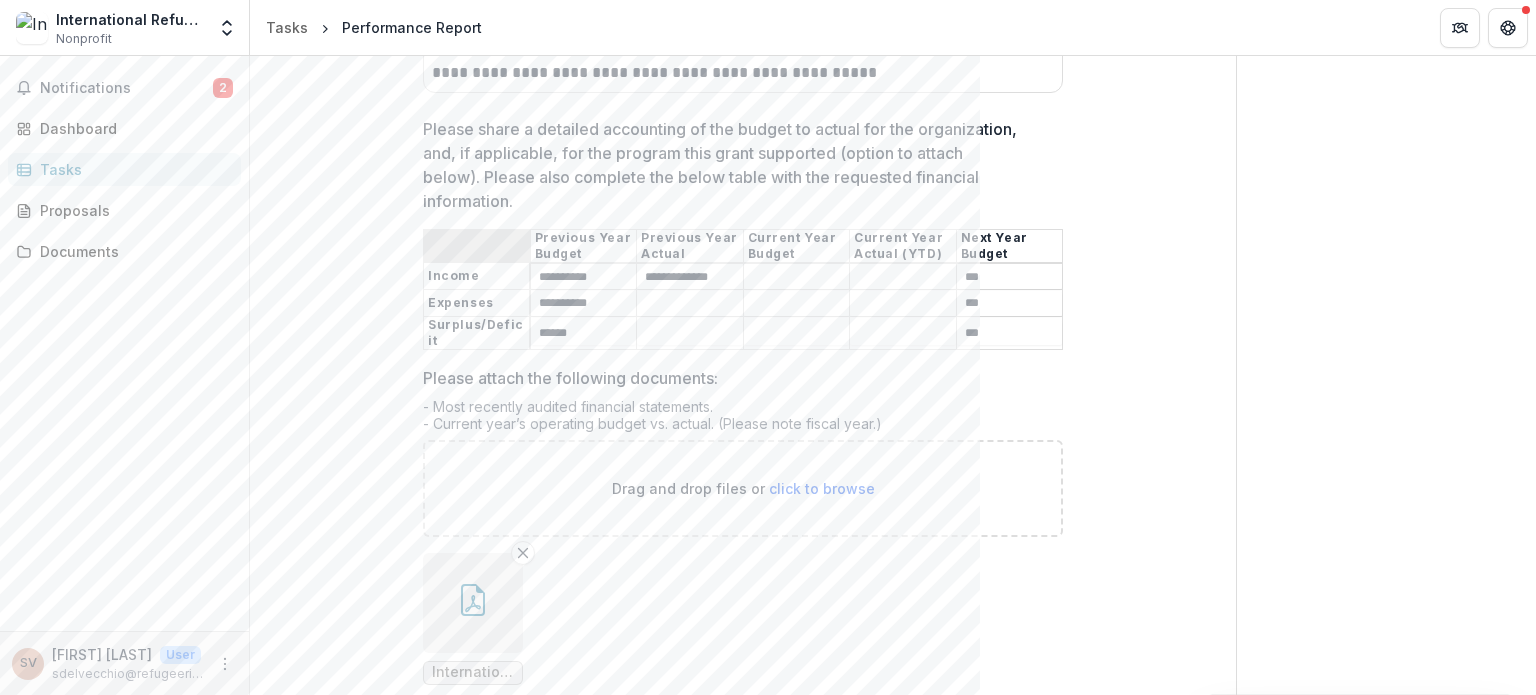 type on "**********" 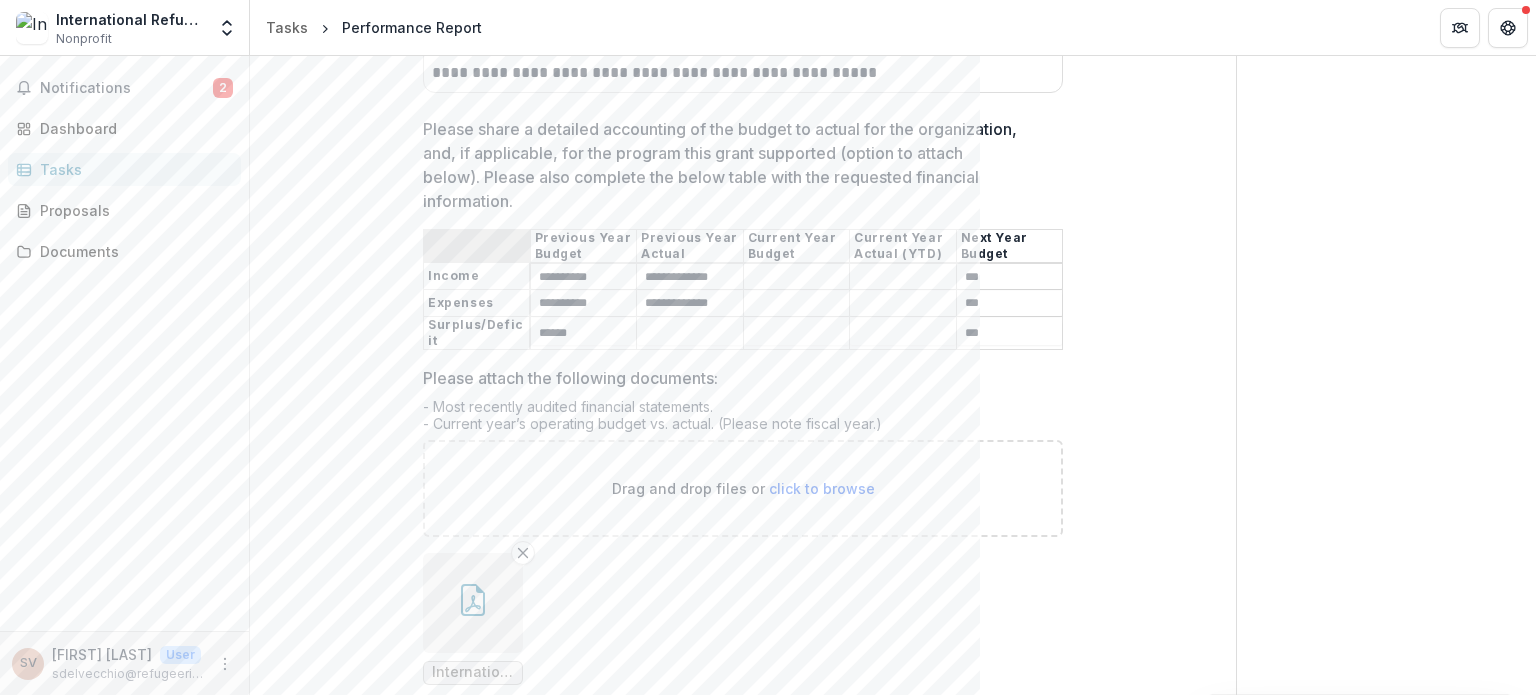 type on "**********" 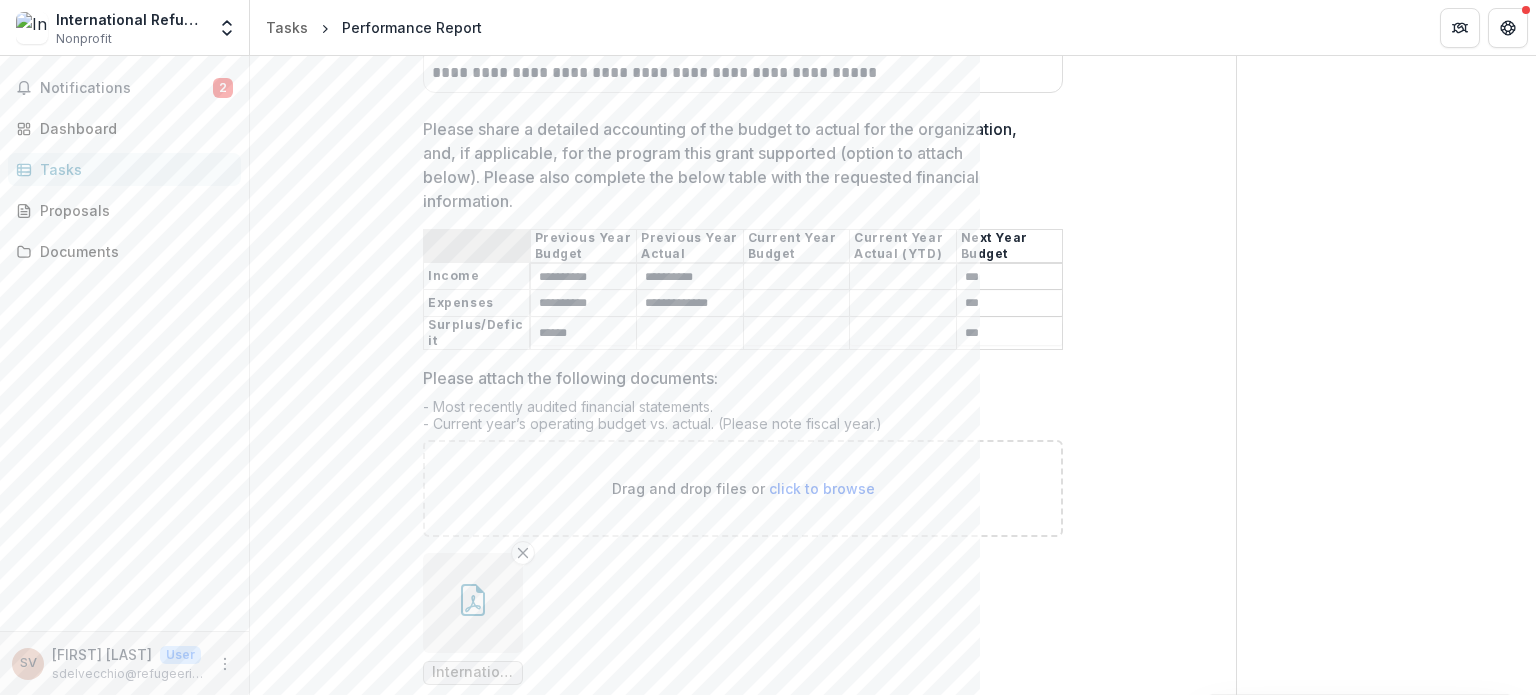 type on "**********" 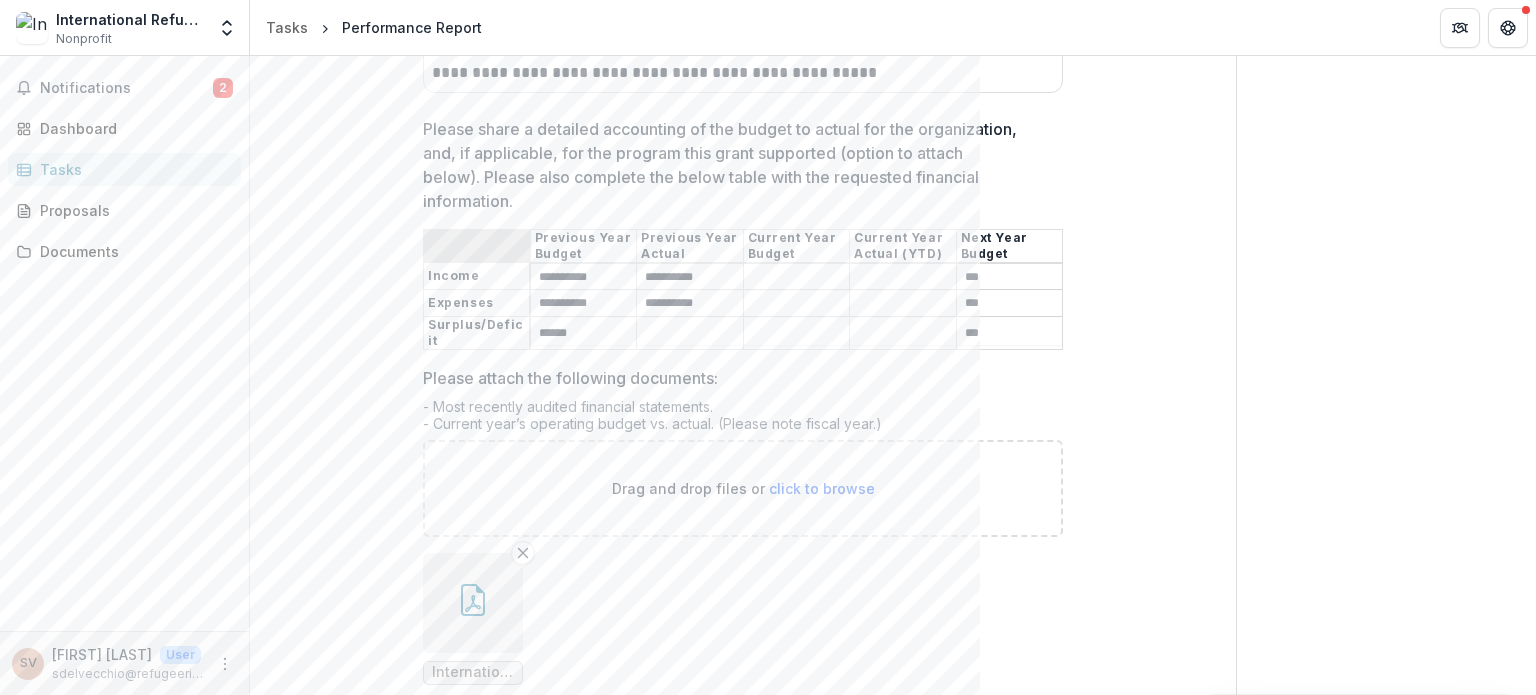 type on "**********" 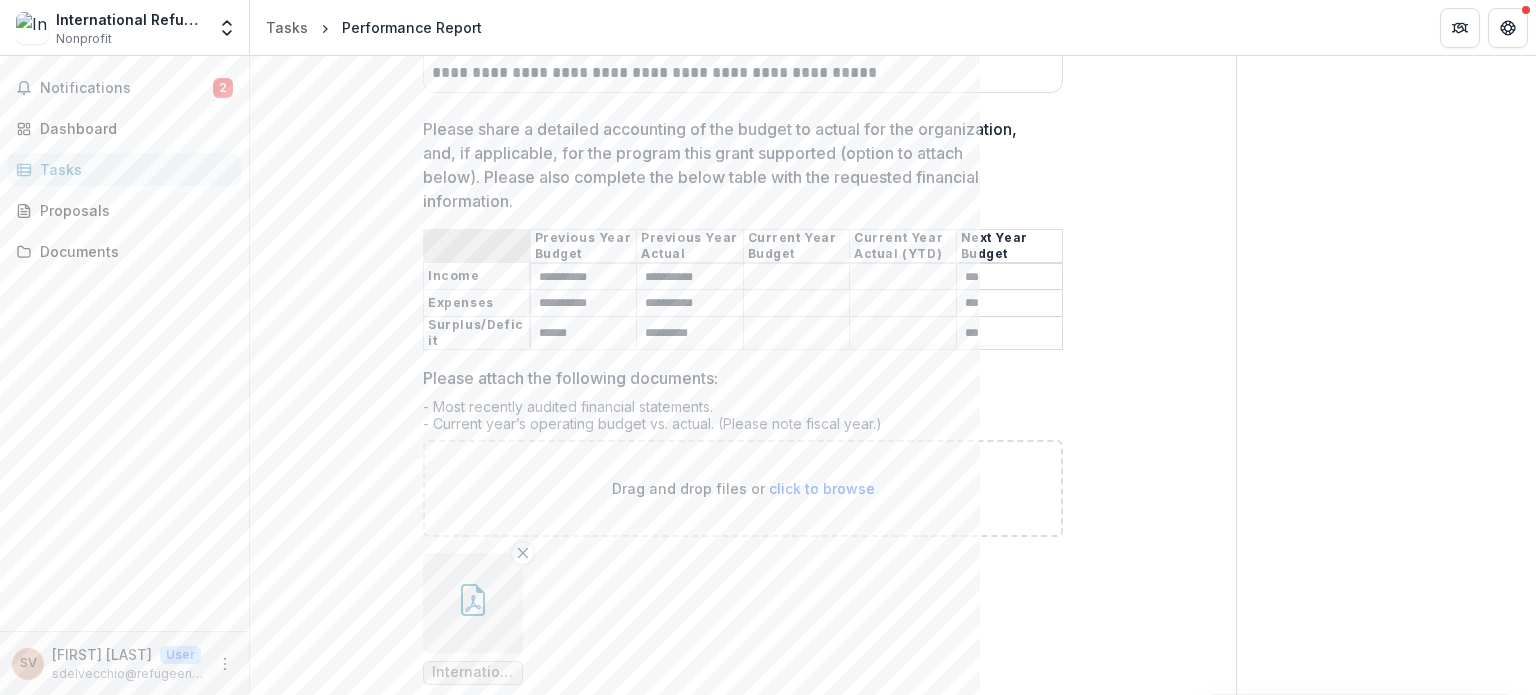 type on "*********" 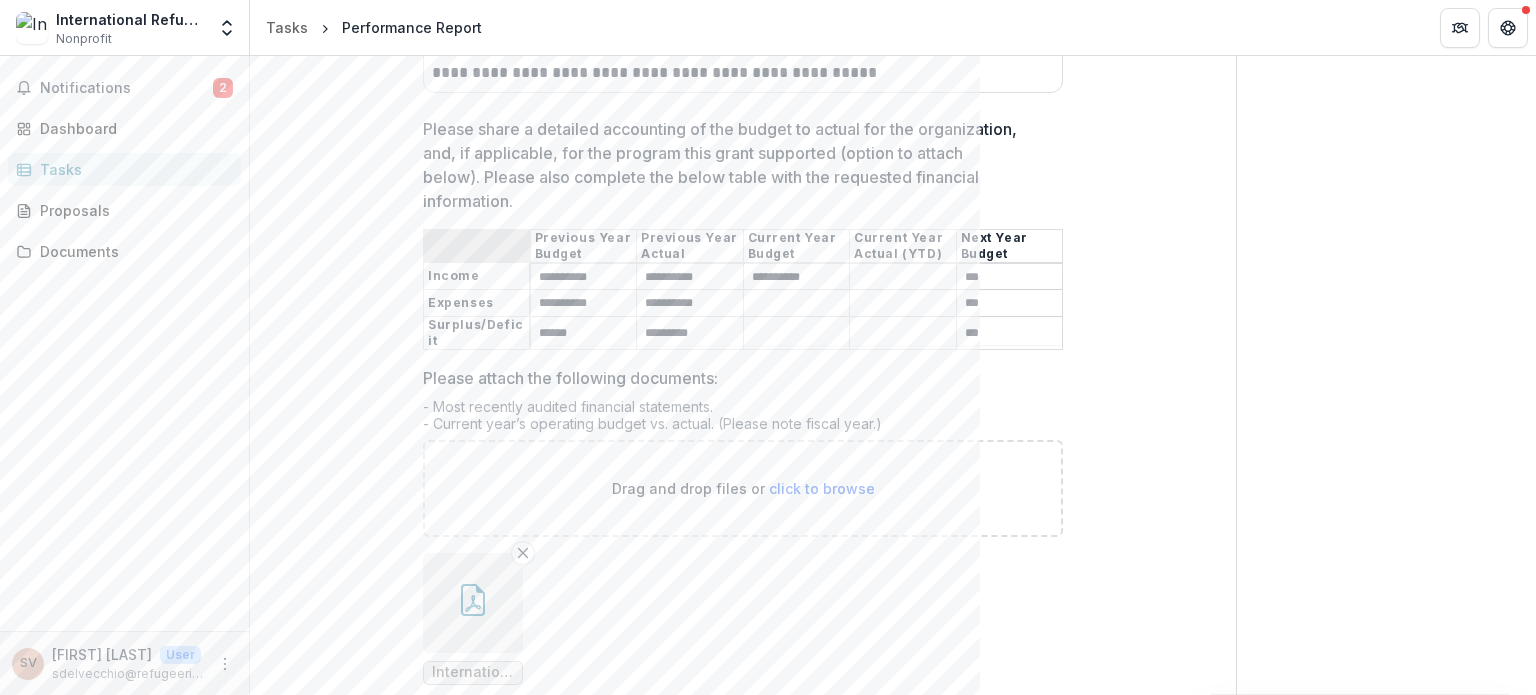 type on "**********" 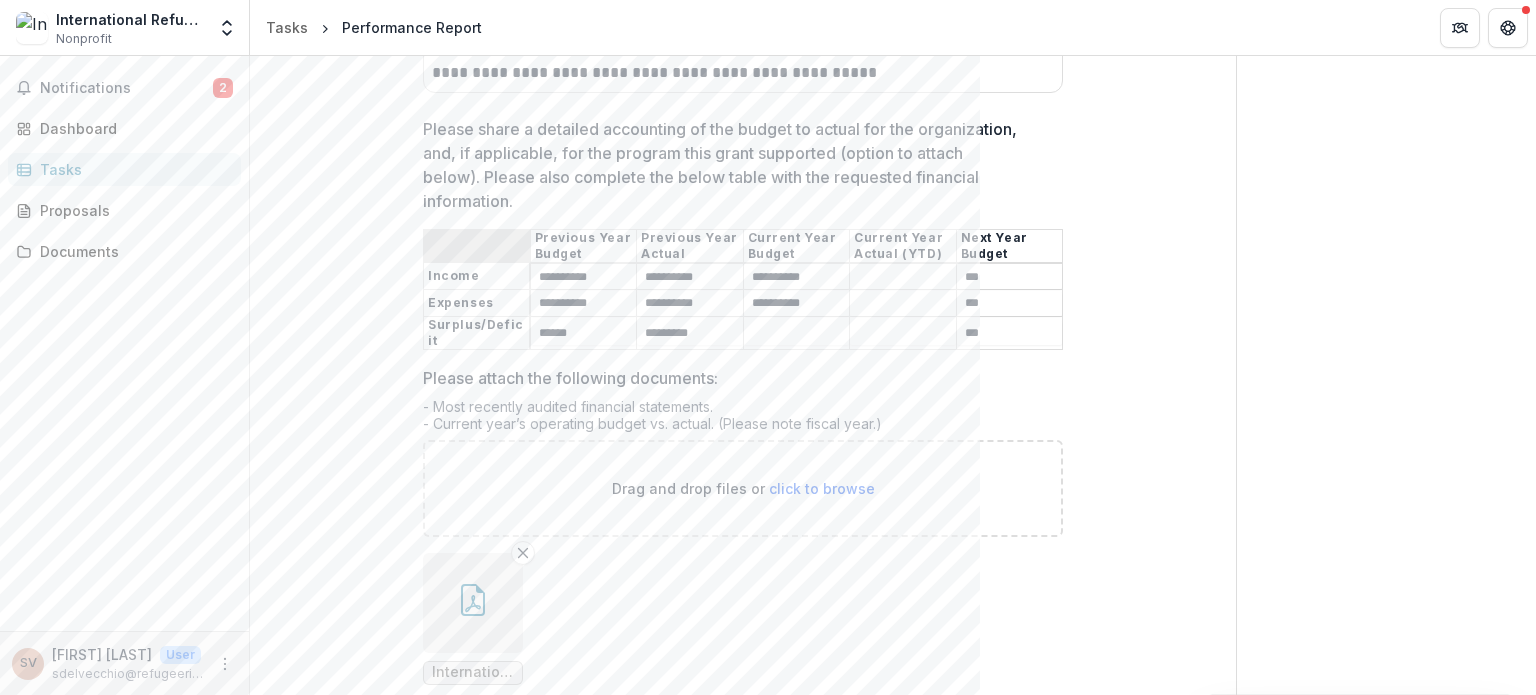 type on "**********" 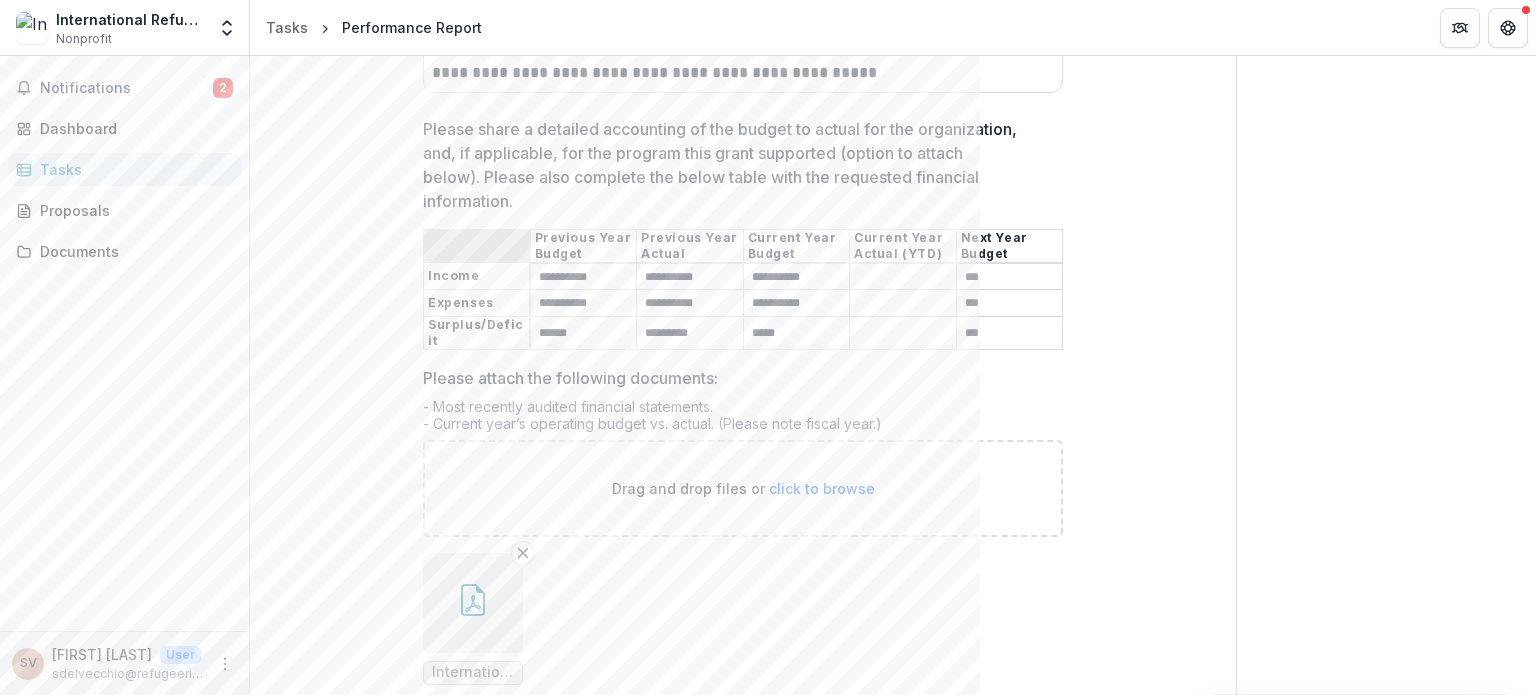 type on "*****" 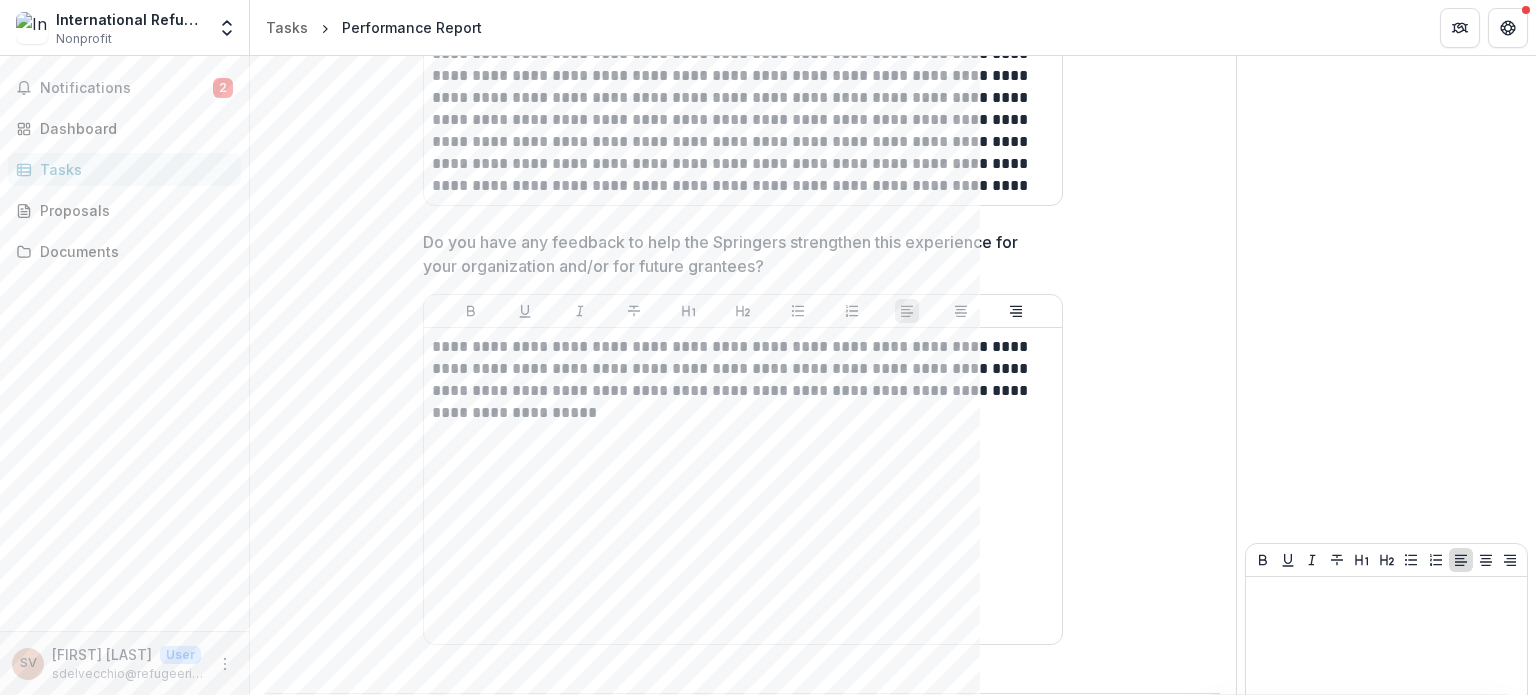 scroll, scrollTop: 4512, scrollLeft: 0, axis: vertical 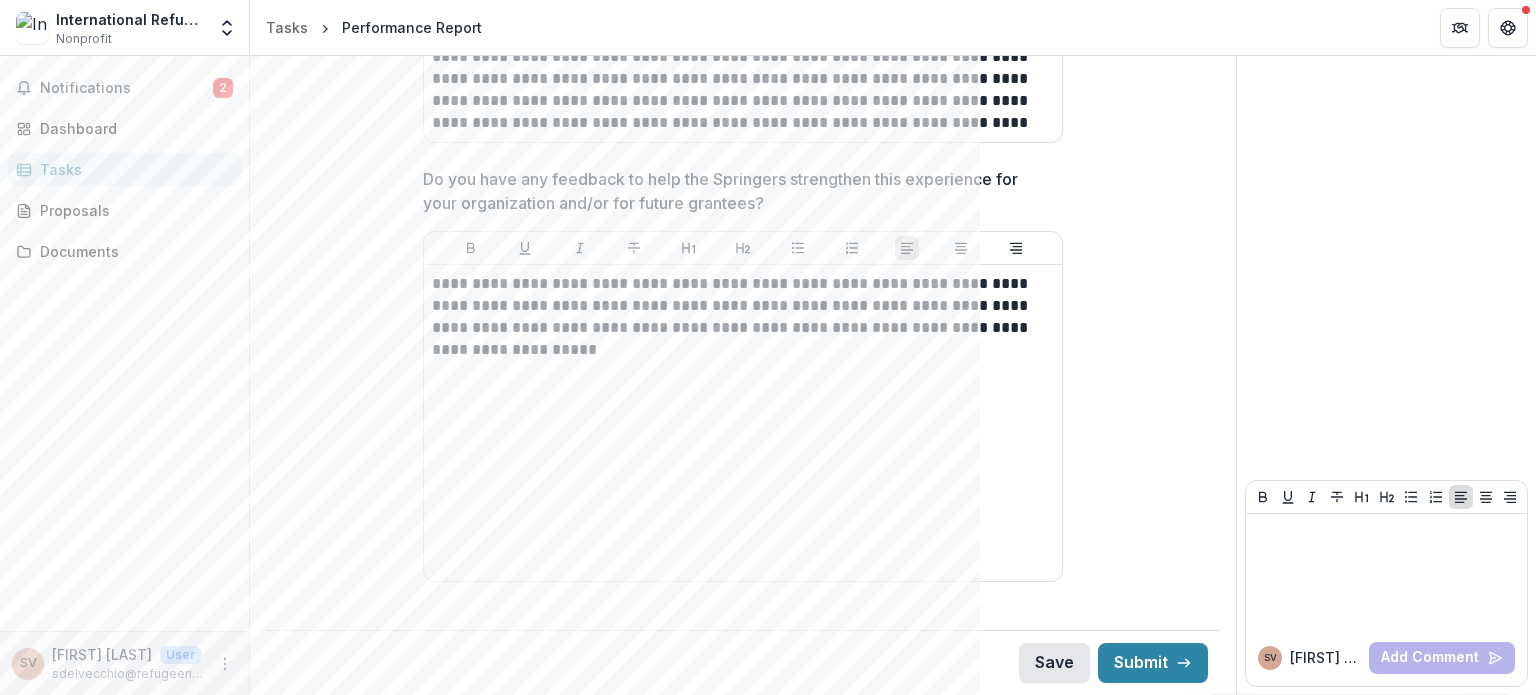 click on "Save" at bounding box center (1054, 663) 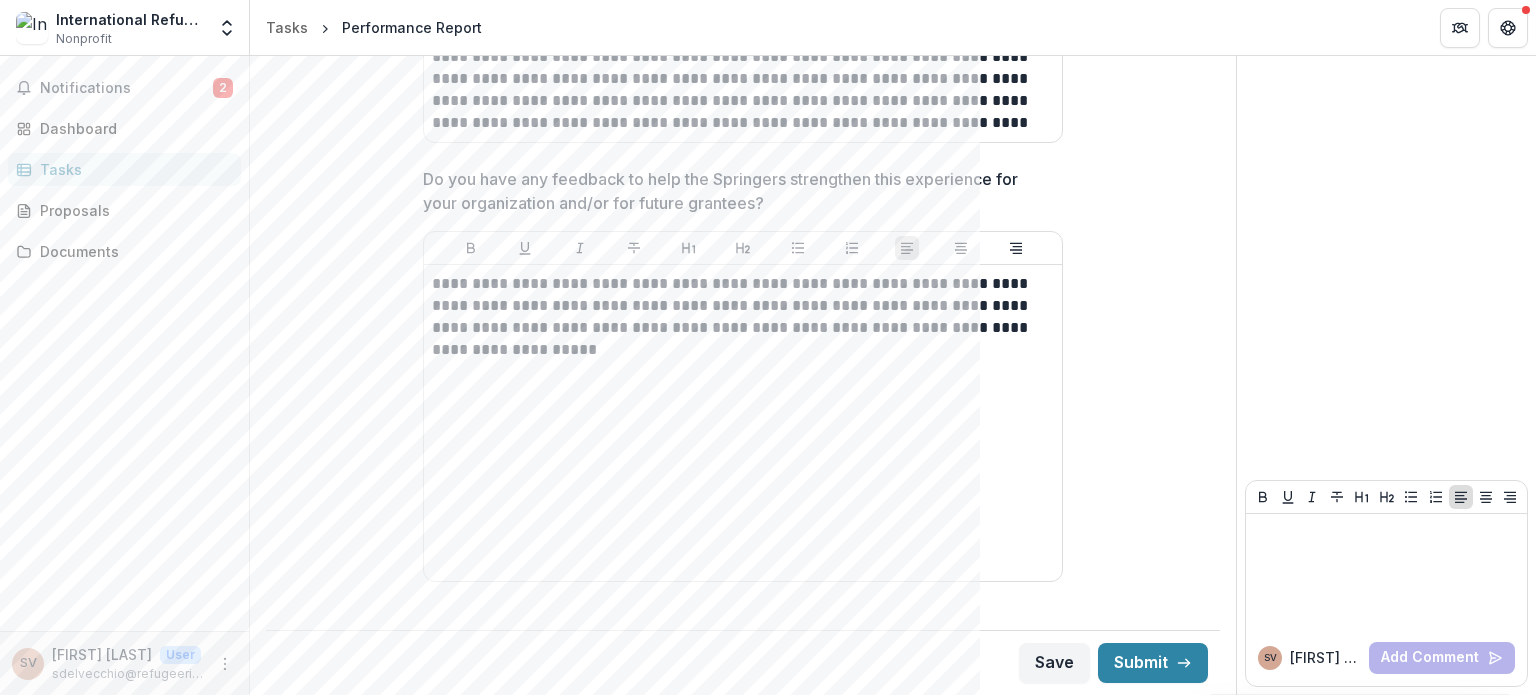 scroll, scrollTop: 4512, scrollLeft: 0, axis: vertical 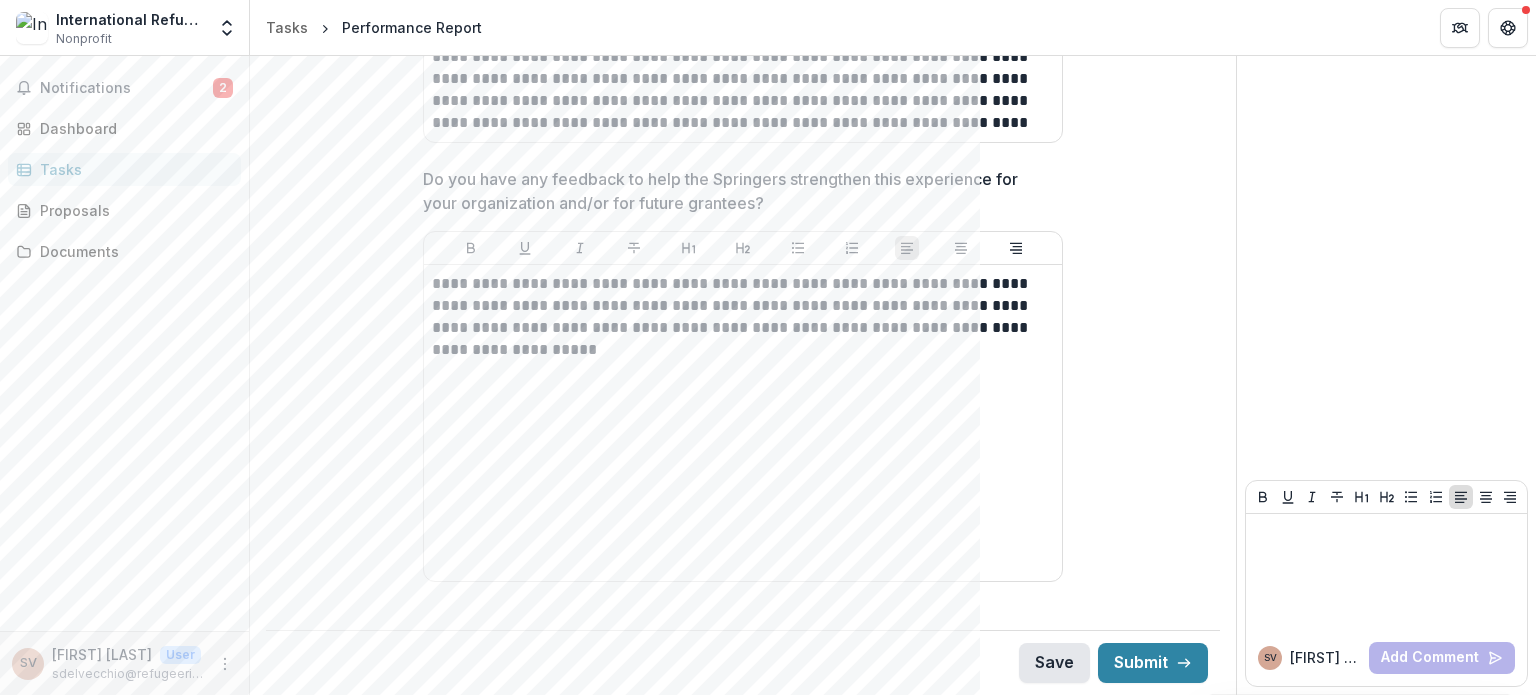 click on "Save" at bounding box center (1054, 663) 